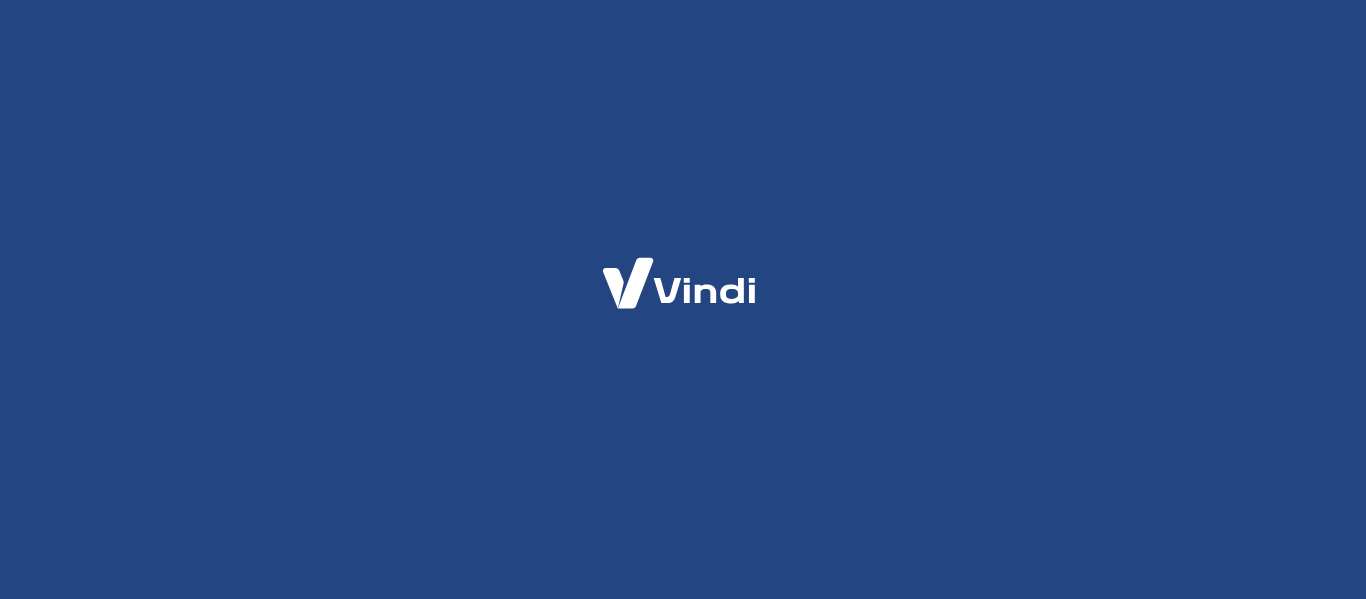 scroll, scrollTop: 0, scrollLeft: 0, axis: both 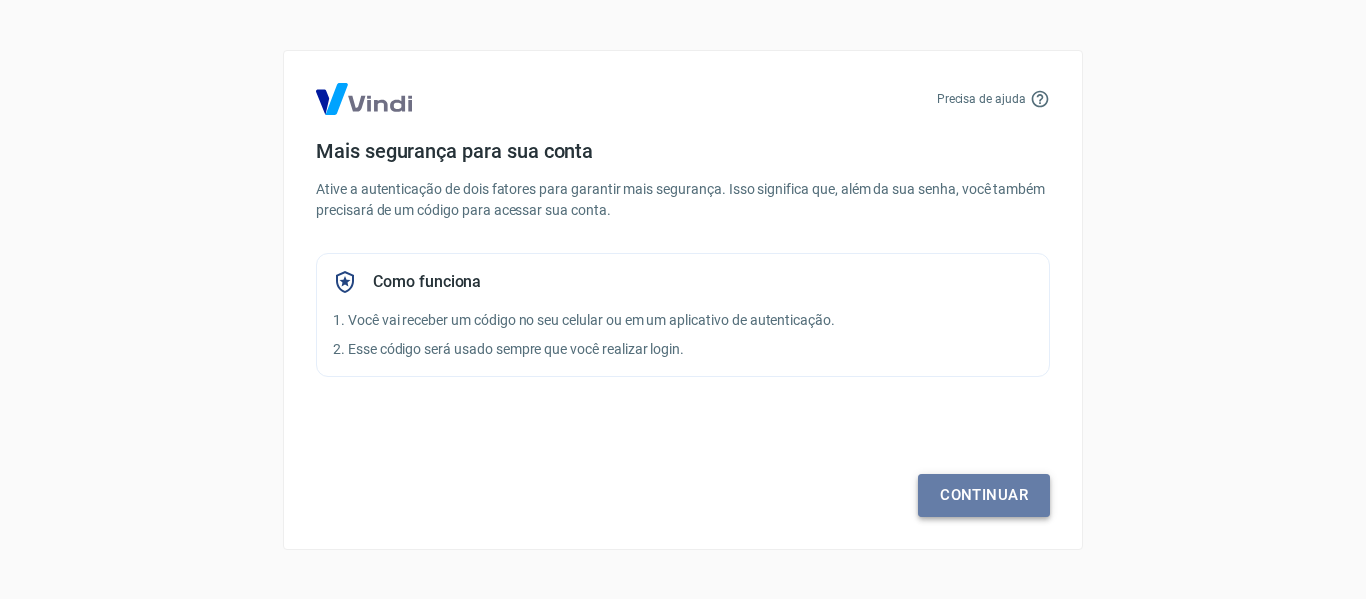 click on "Continuar" at bounding box center [984, 495] 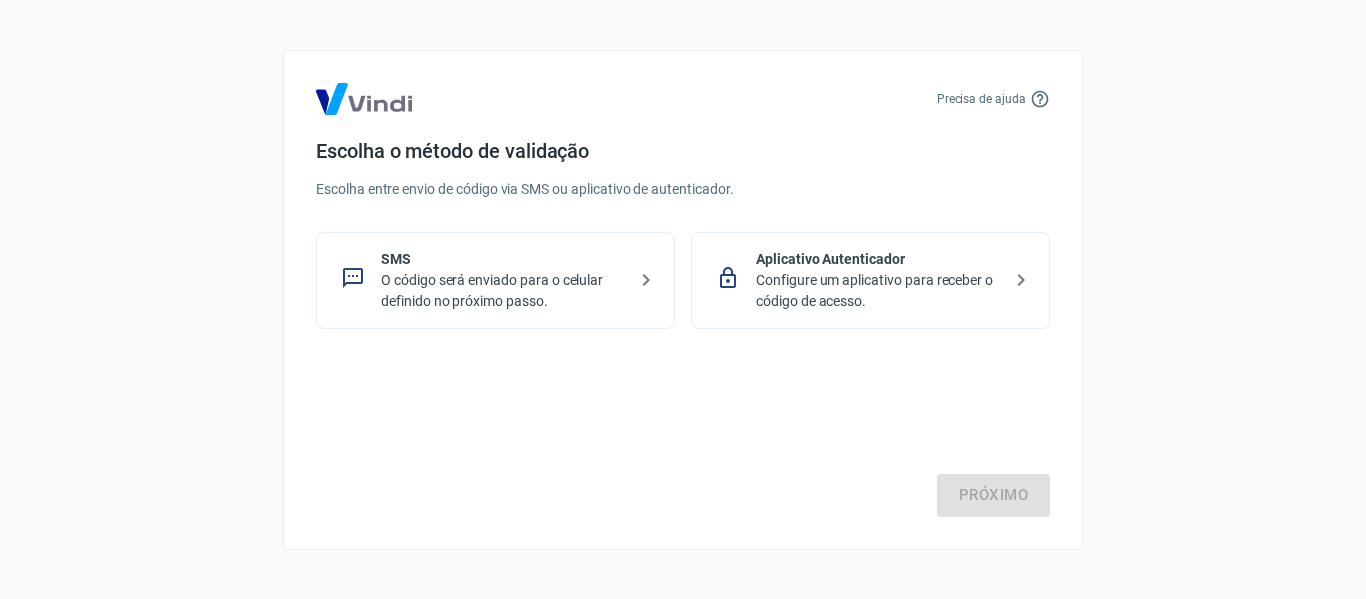 click on "Configure um aplicativo para receber o código de acesso." at bounding box center (878, 291) 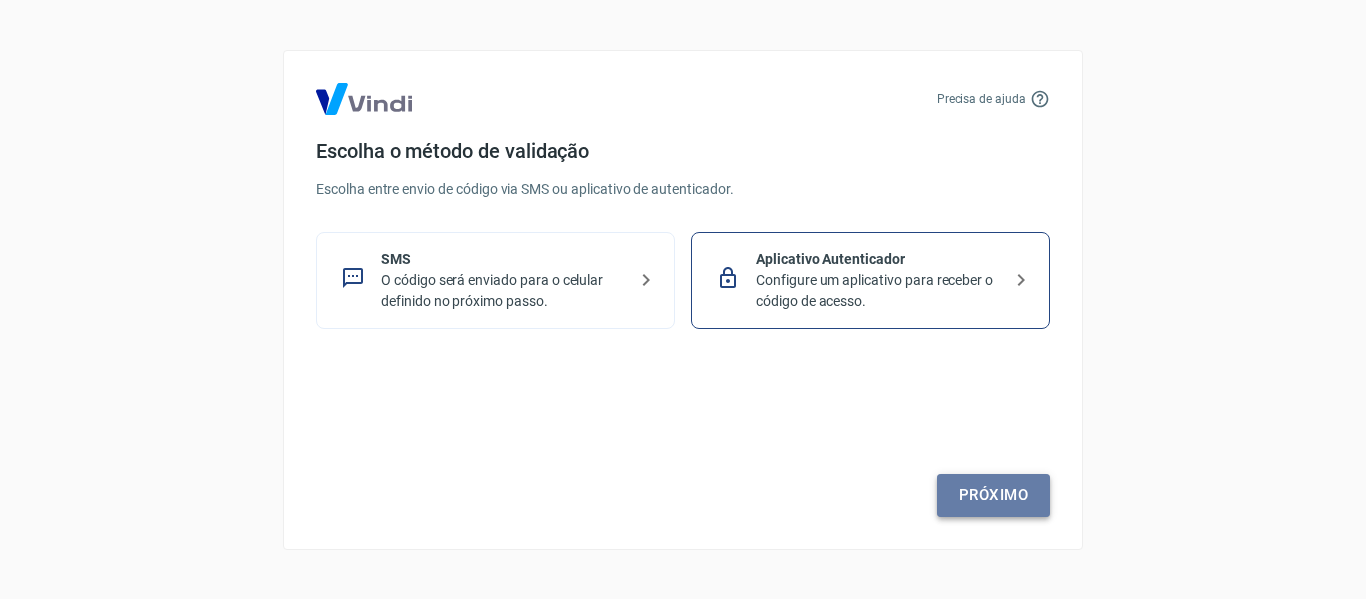 click on "Próximo" at bounding box center (993, 495) 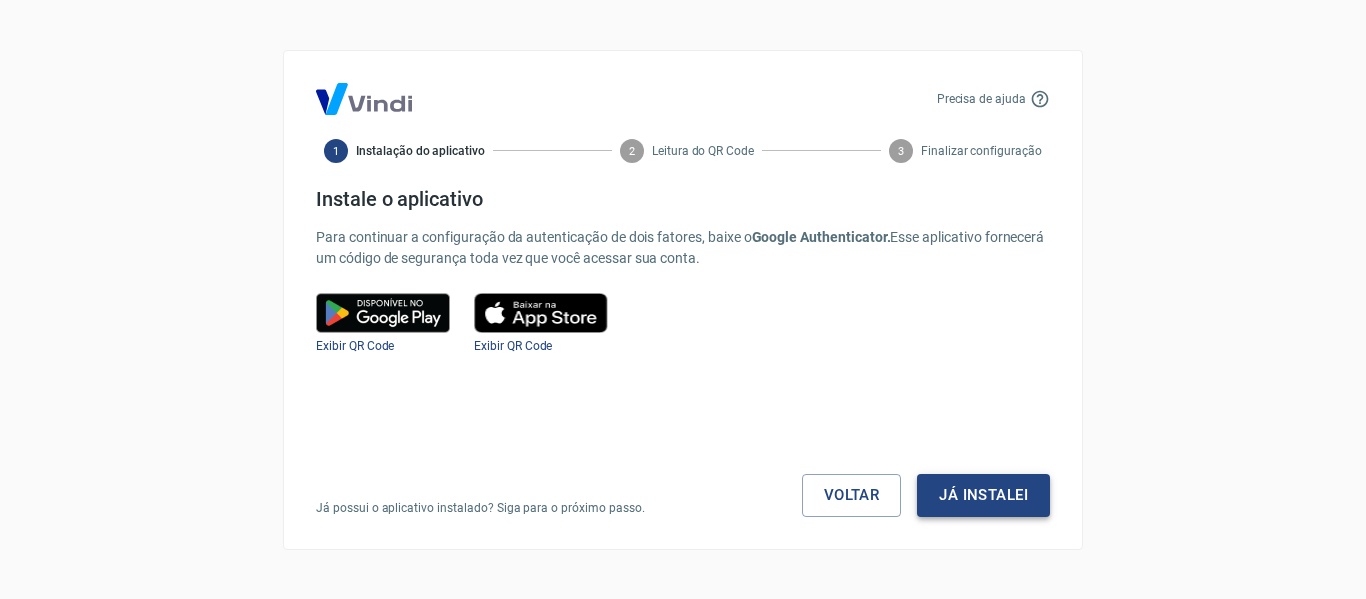 type 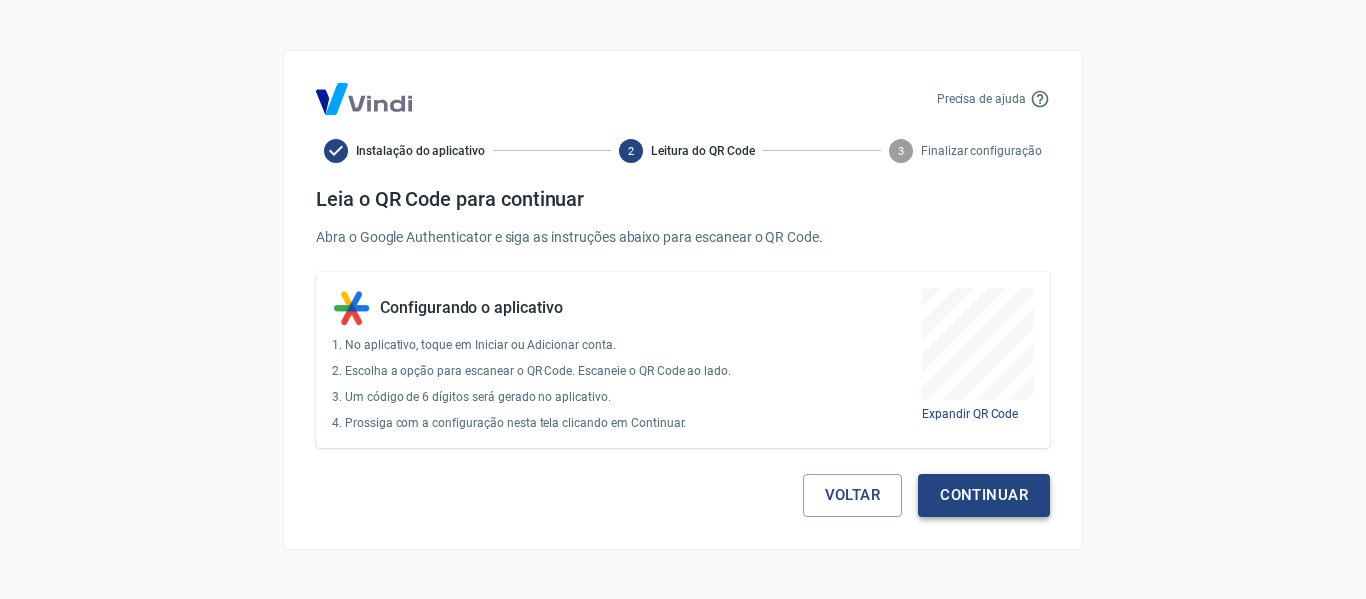 type 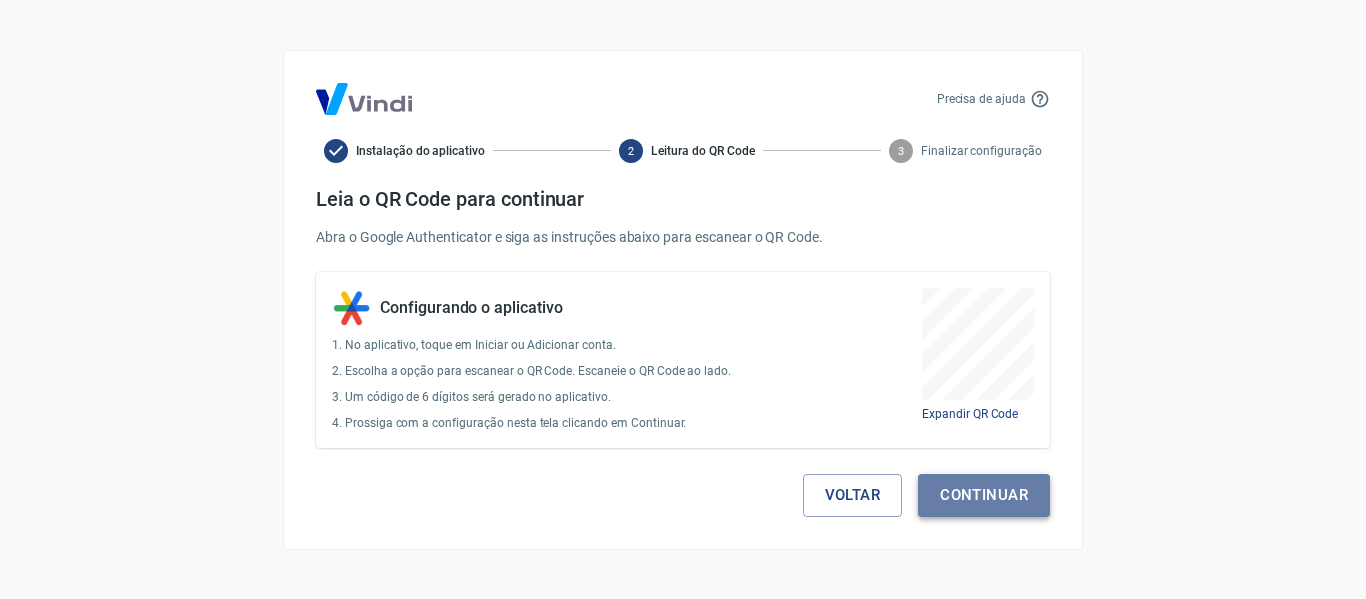click on "Continuar" at bounding box center (984, 495) 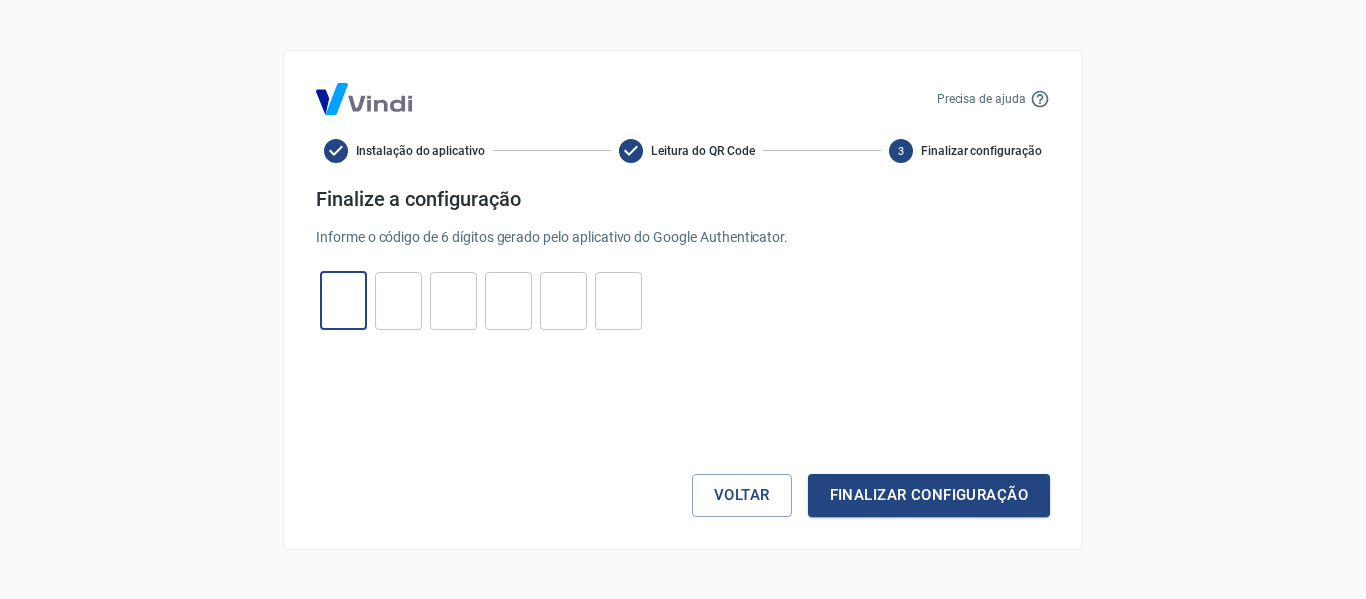 drag, startPoint x: 348, startPoint y: 305, endPoint x: 338, endPoint y: 315, distance: 14.142136 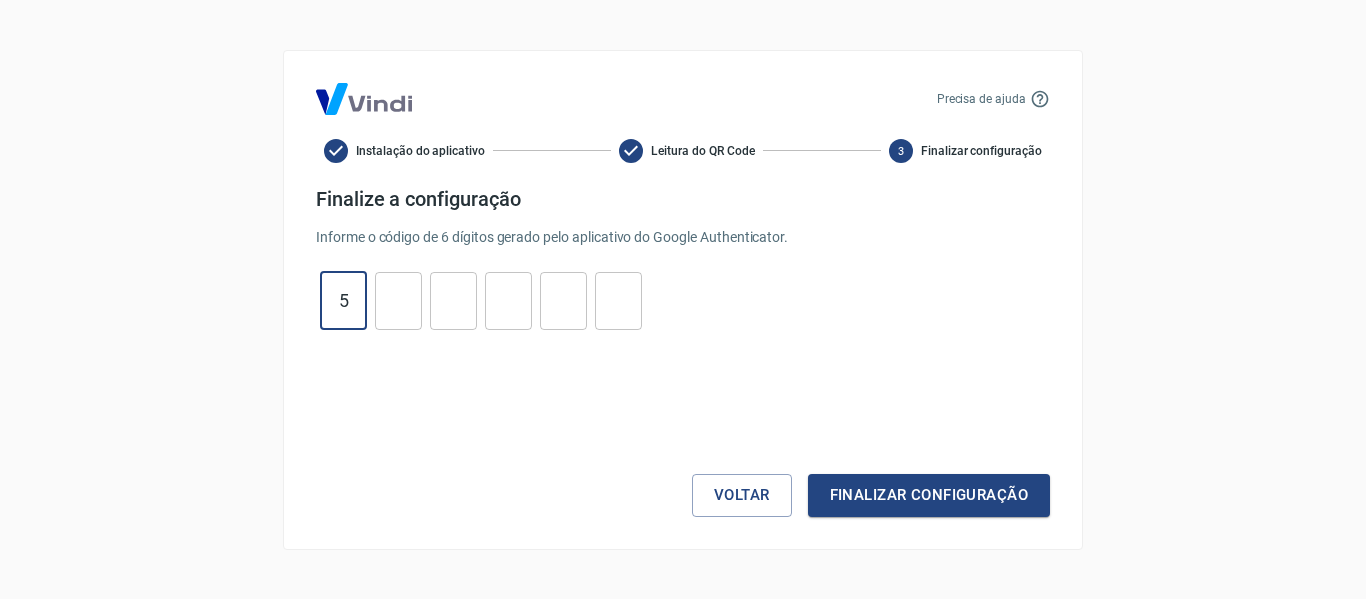 type on "5" 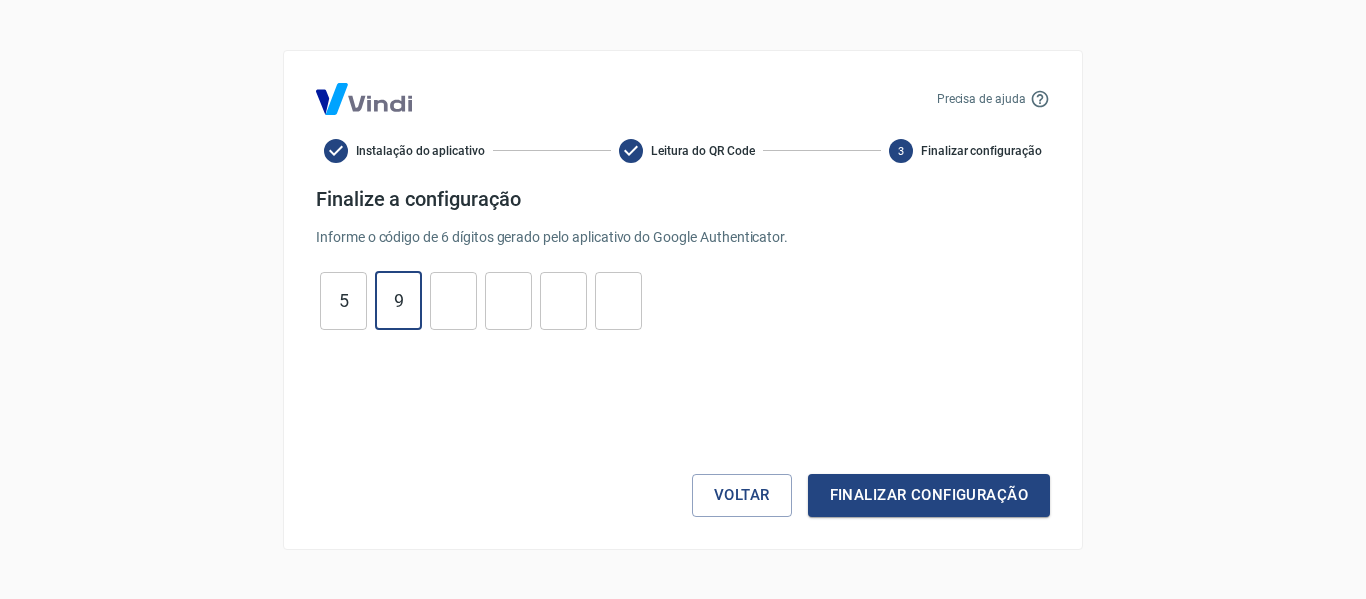 type on "9" 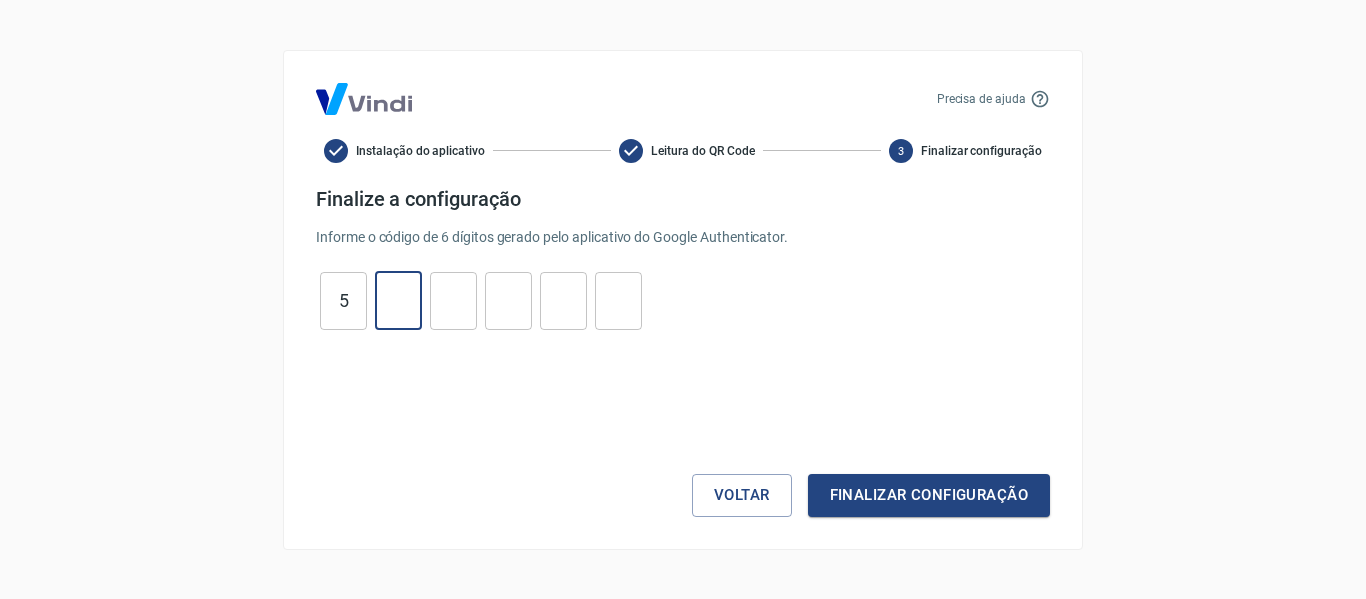 type 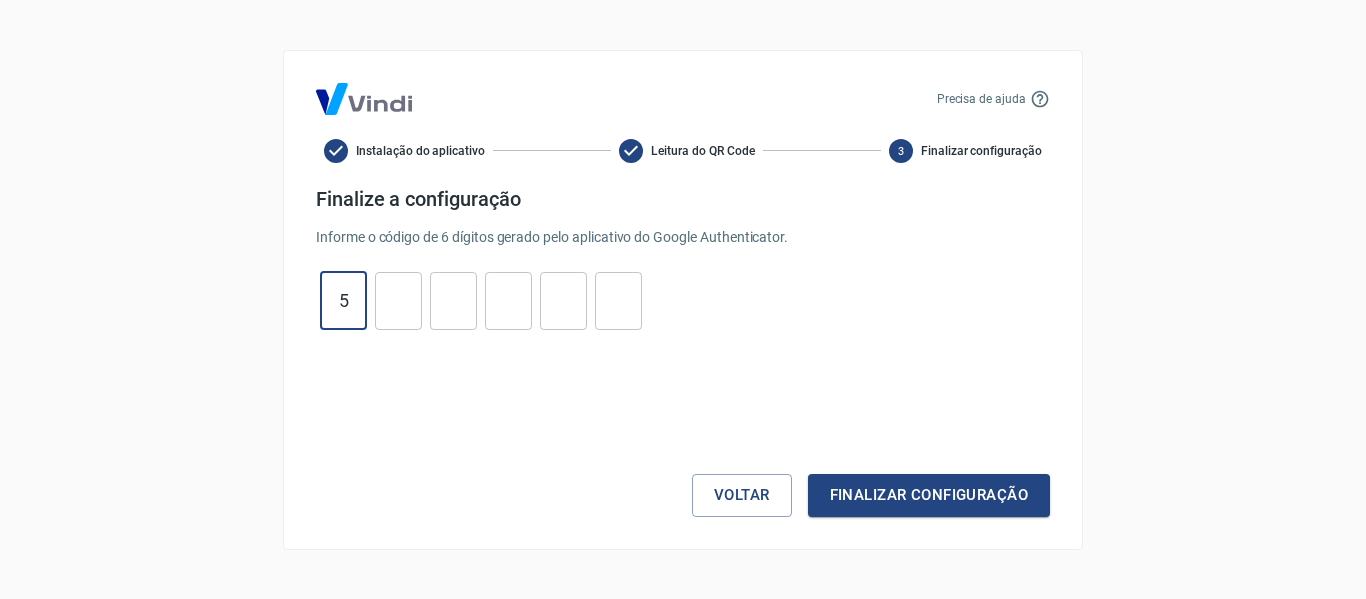 type on "5" 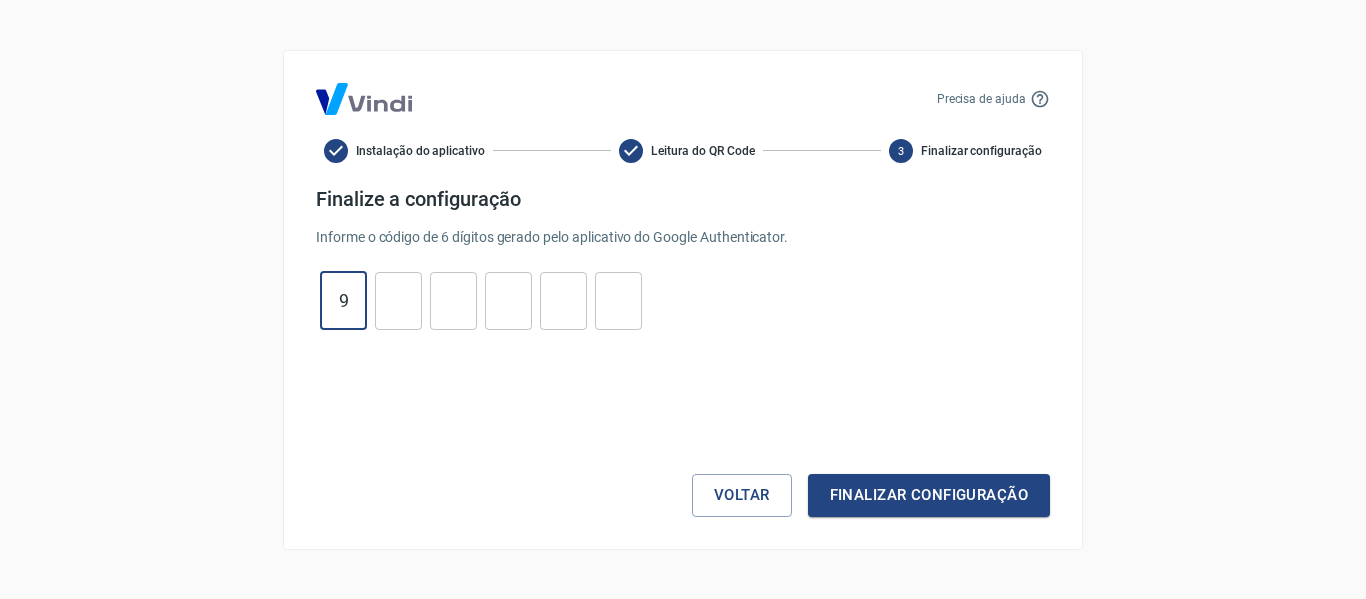 type on "9" 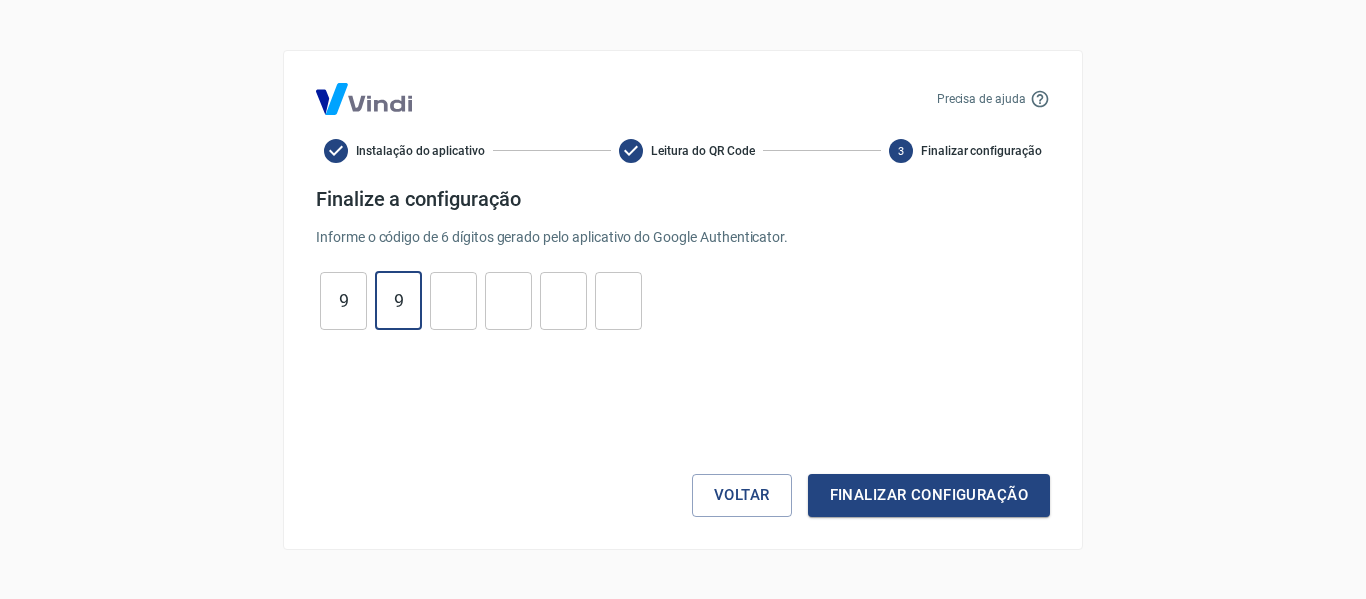 type on "9" 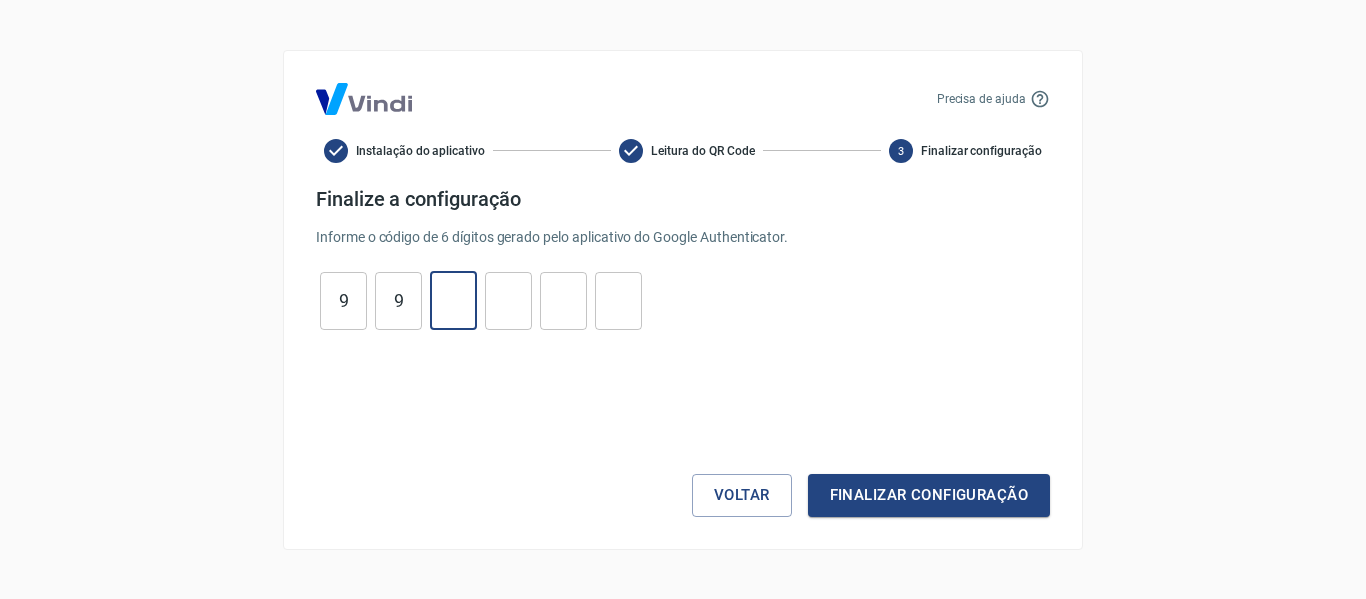 type on "5" 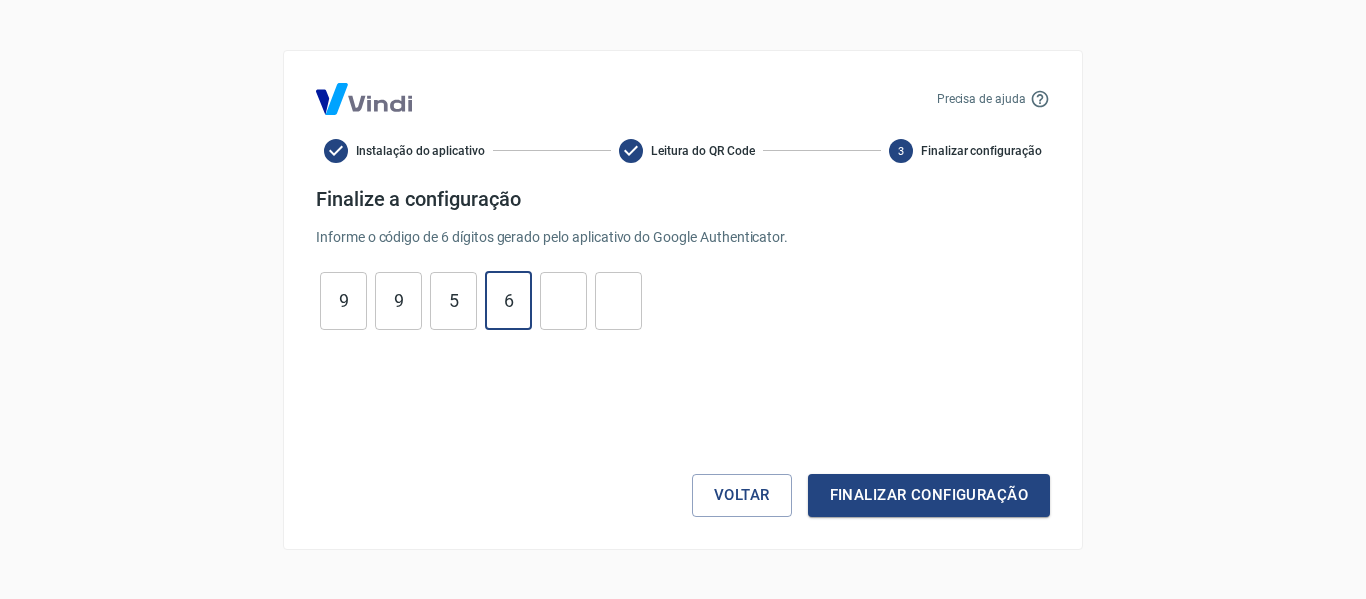 type on "6" 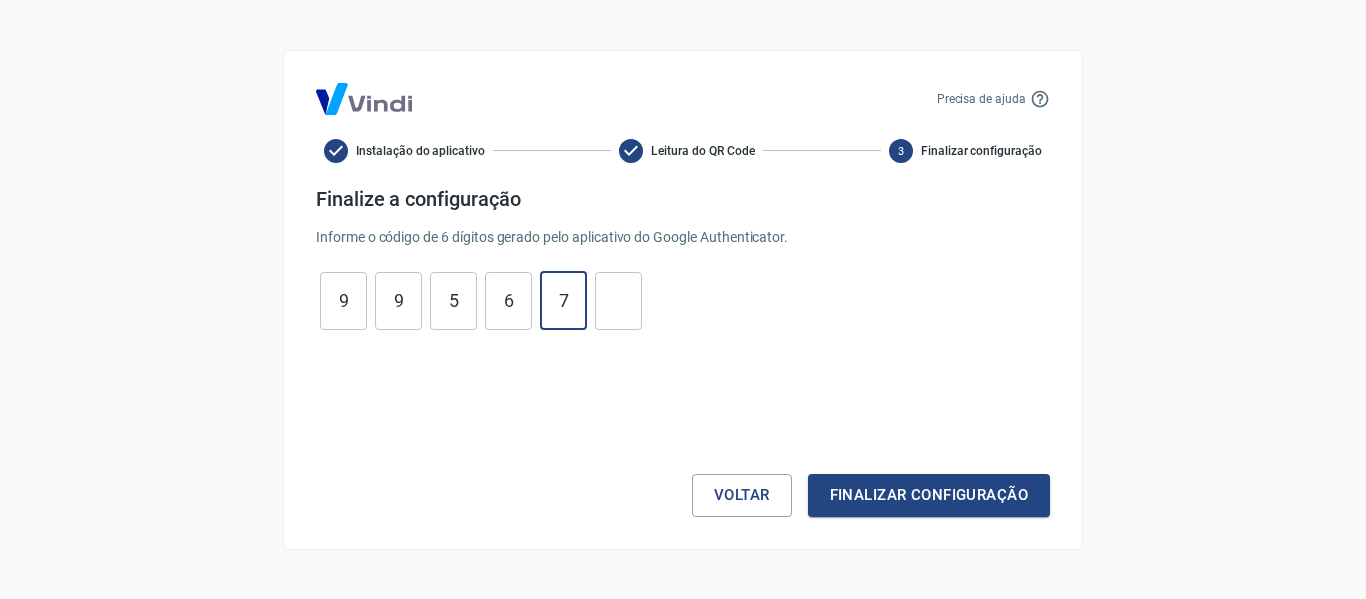 type on "7" 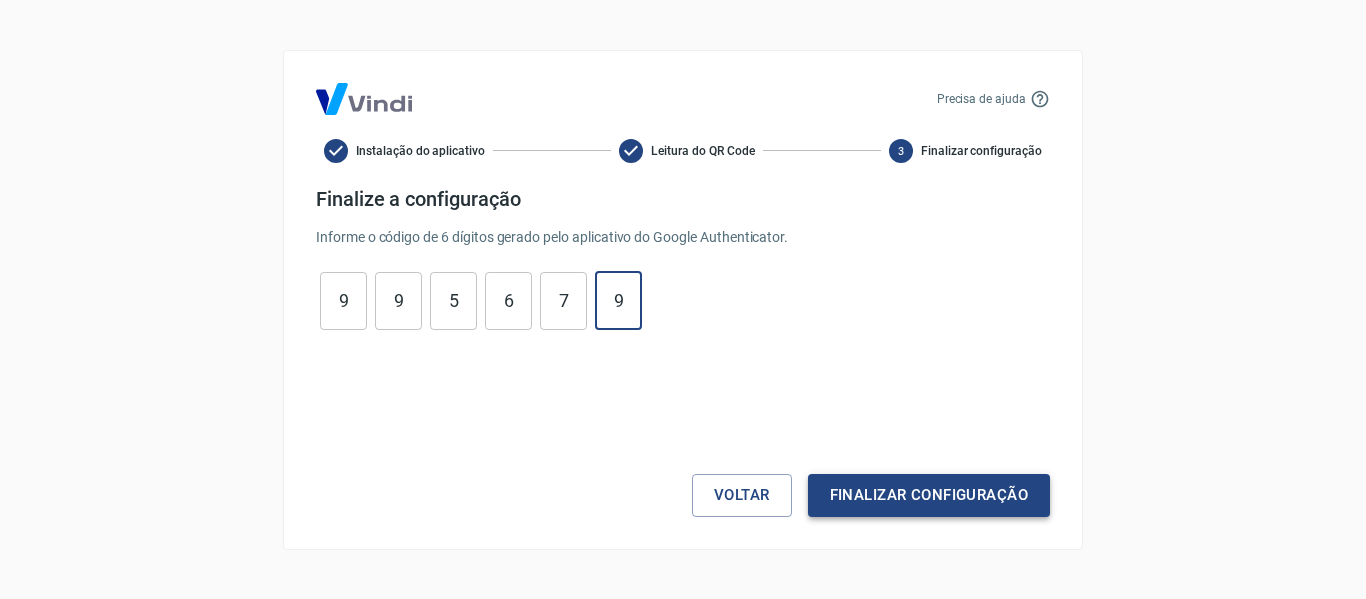 type on "9" 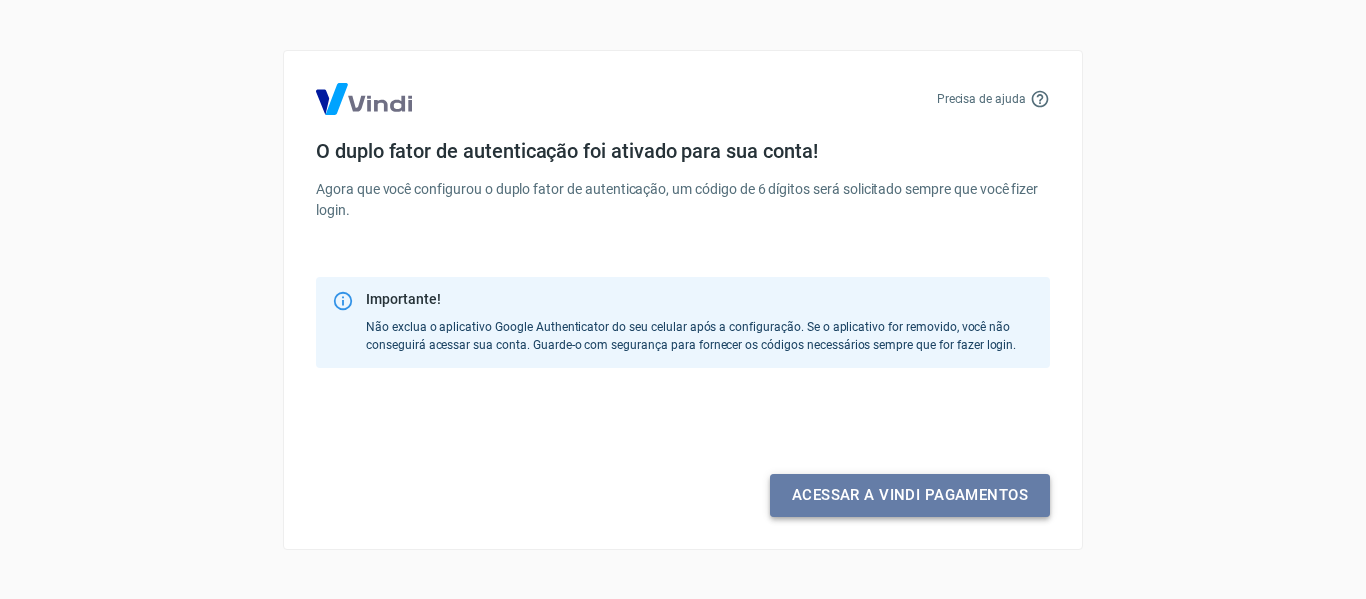 click on "Acessar a Vindi pagamentos" at bounding box center (910, 495) 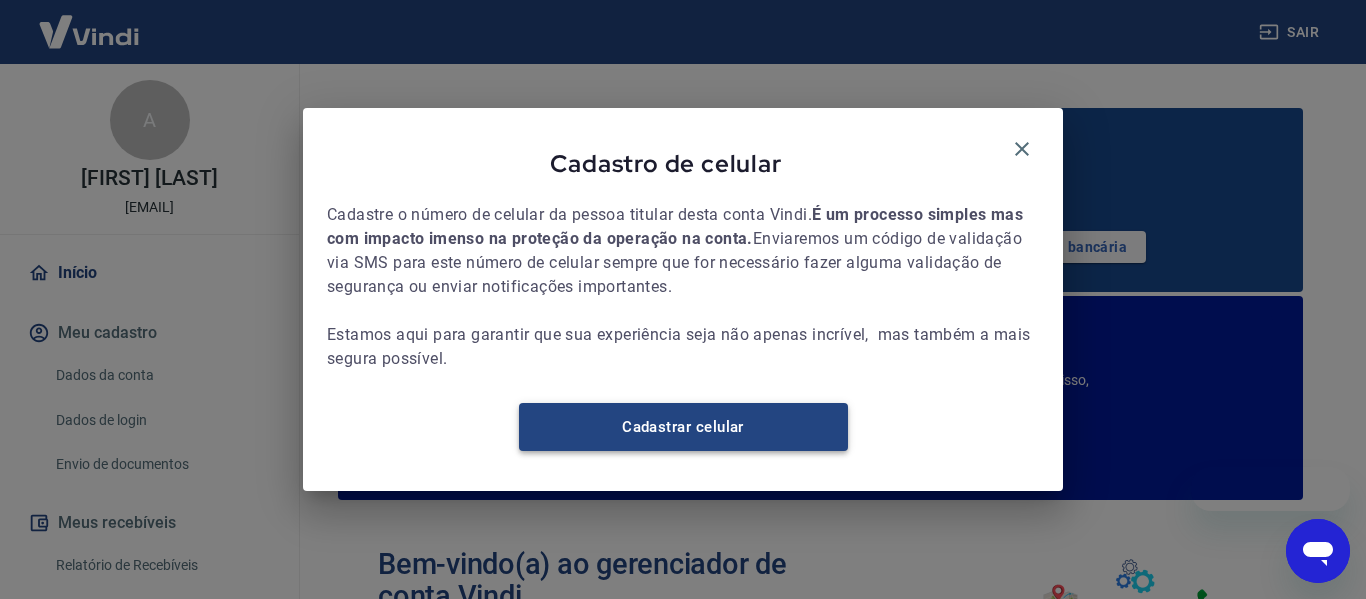 scroll, scrollTop: 0, scrollLeft: 0, axis: both 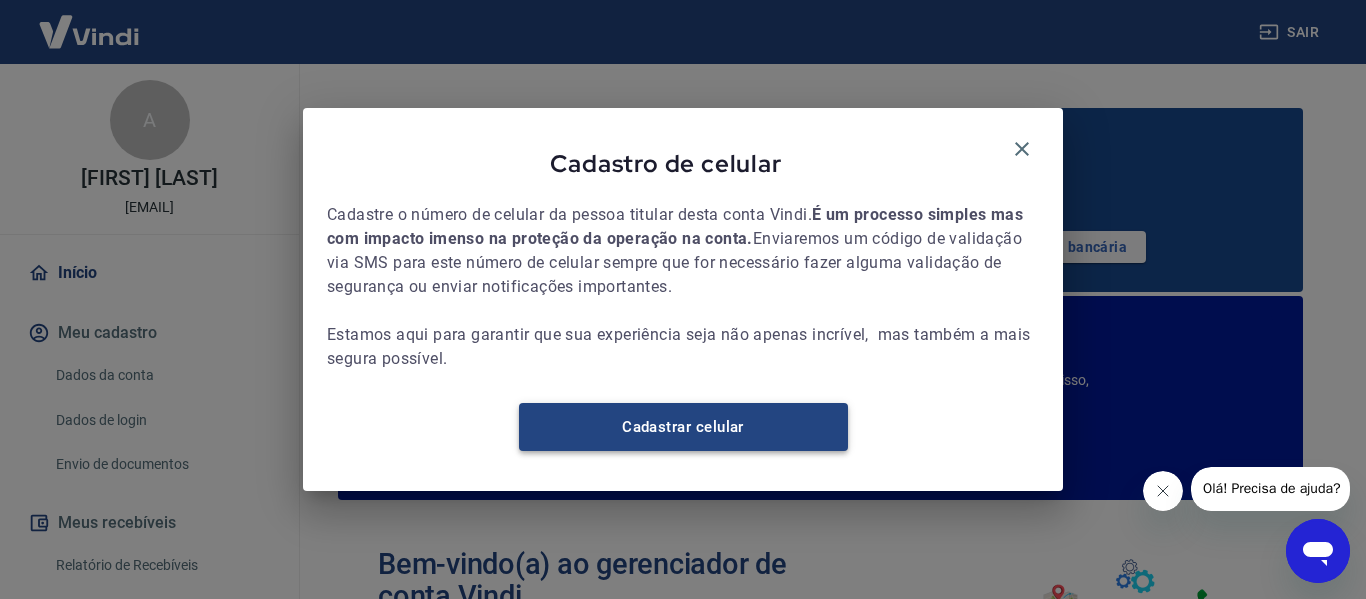 click on "Cadastrar celular" at bounding box center (683, 427) 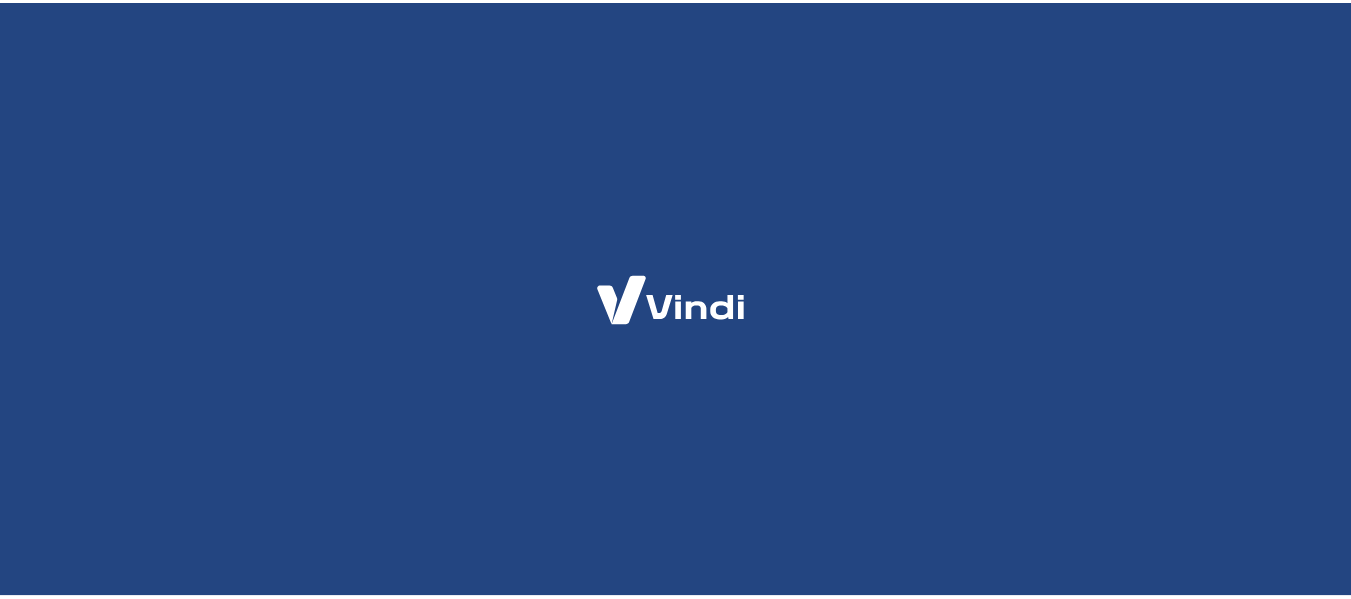 scroll, scrollTop: 0, scrollLeft: 0, axis: both 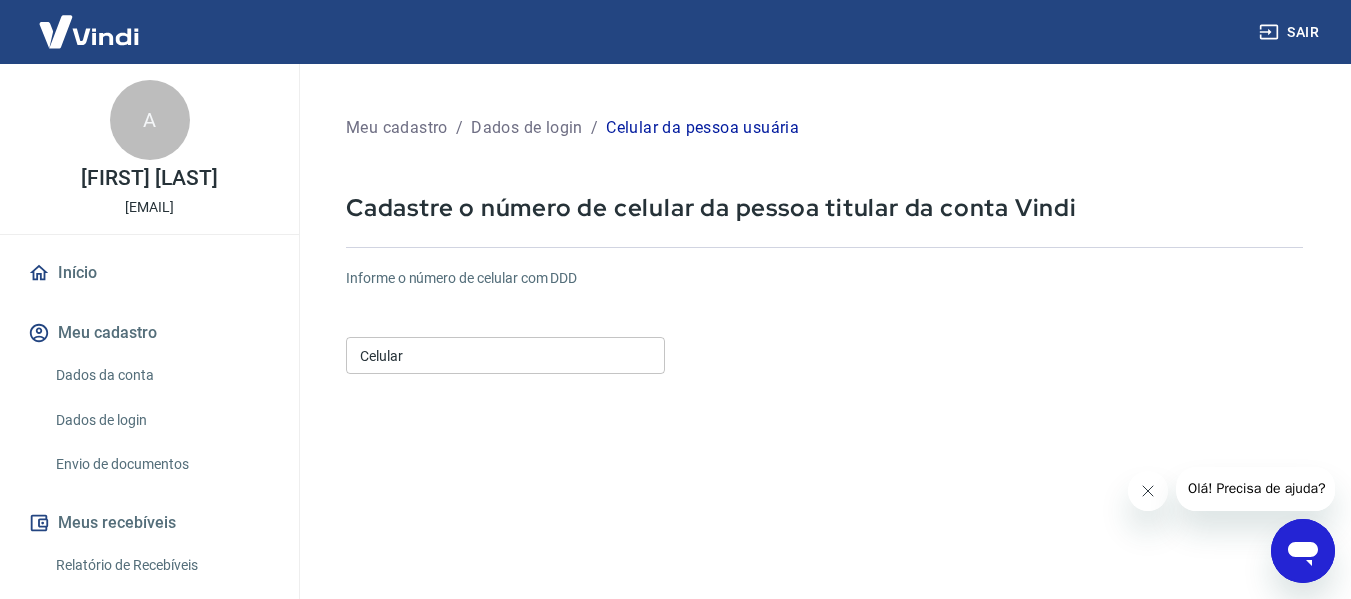 click on "Celular" at bounding box center [505, 355] 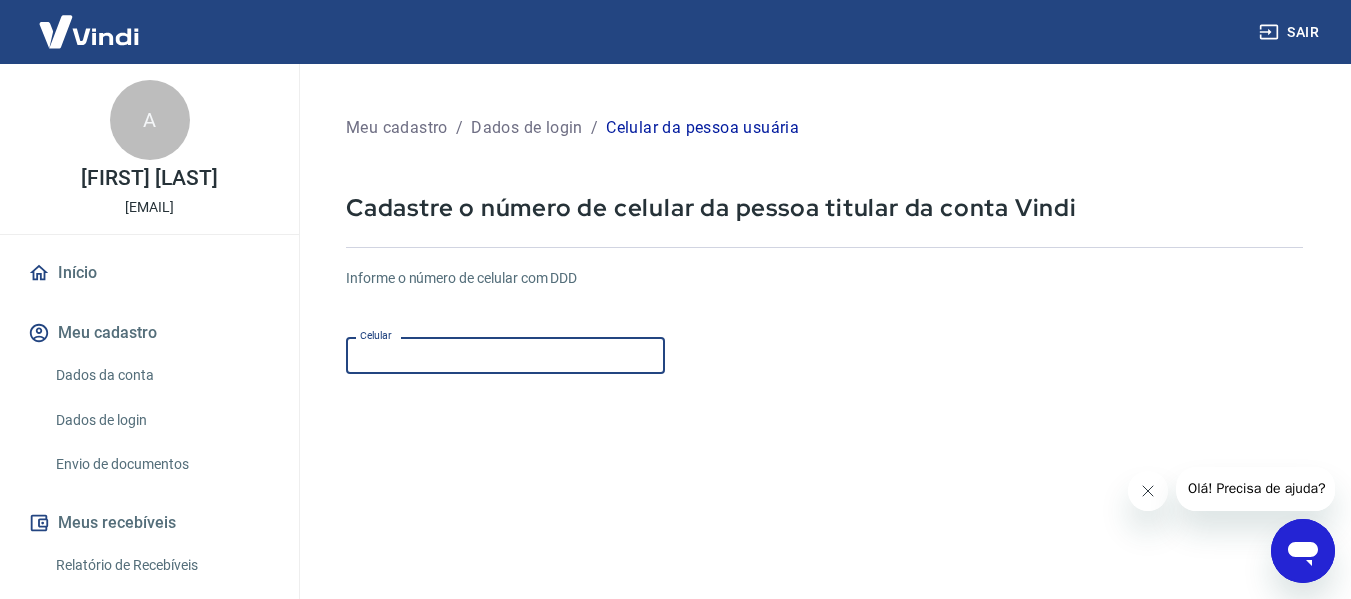 type on "[PHONE]" 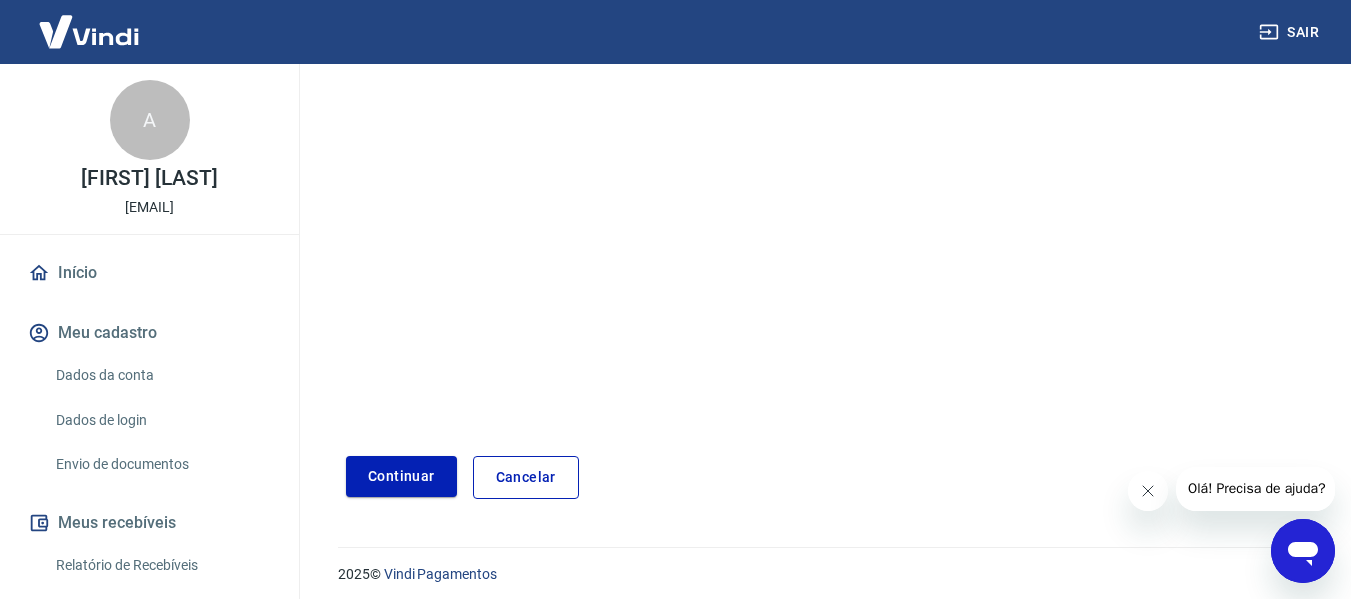 scroll, scrollTop: 348, scrollLeft: 0, axis: vertical 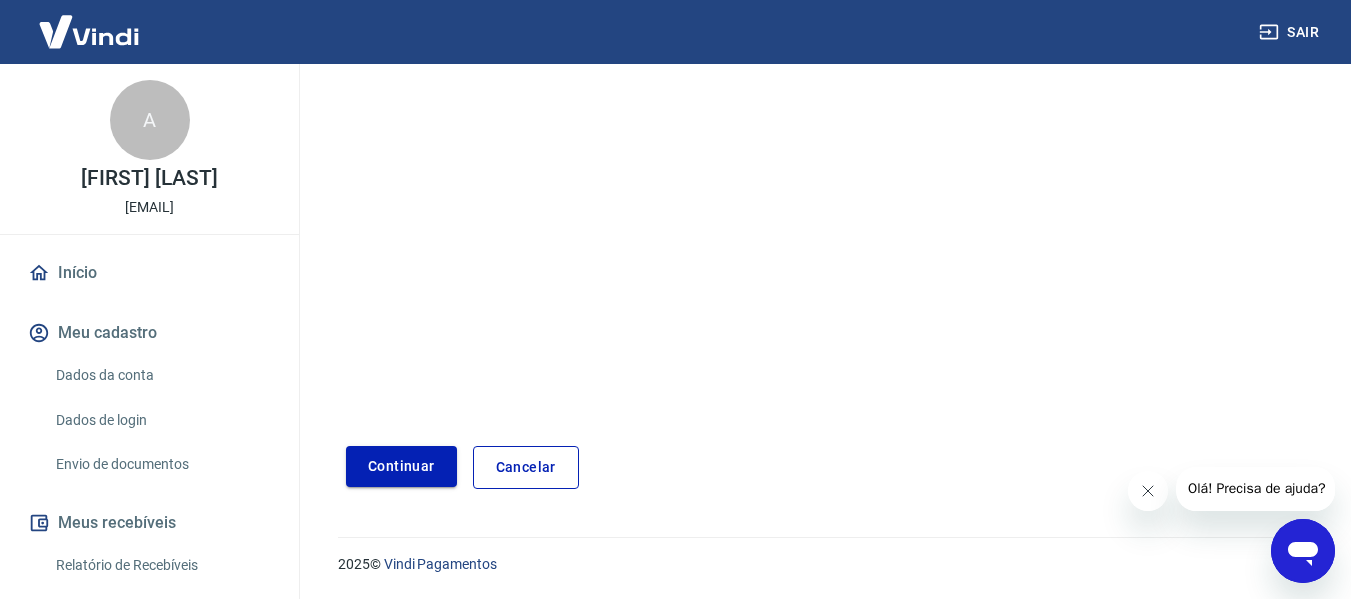 type 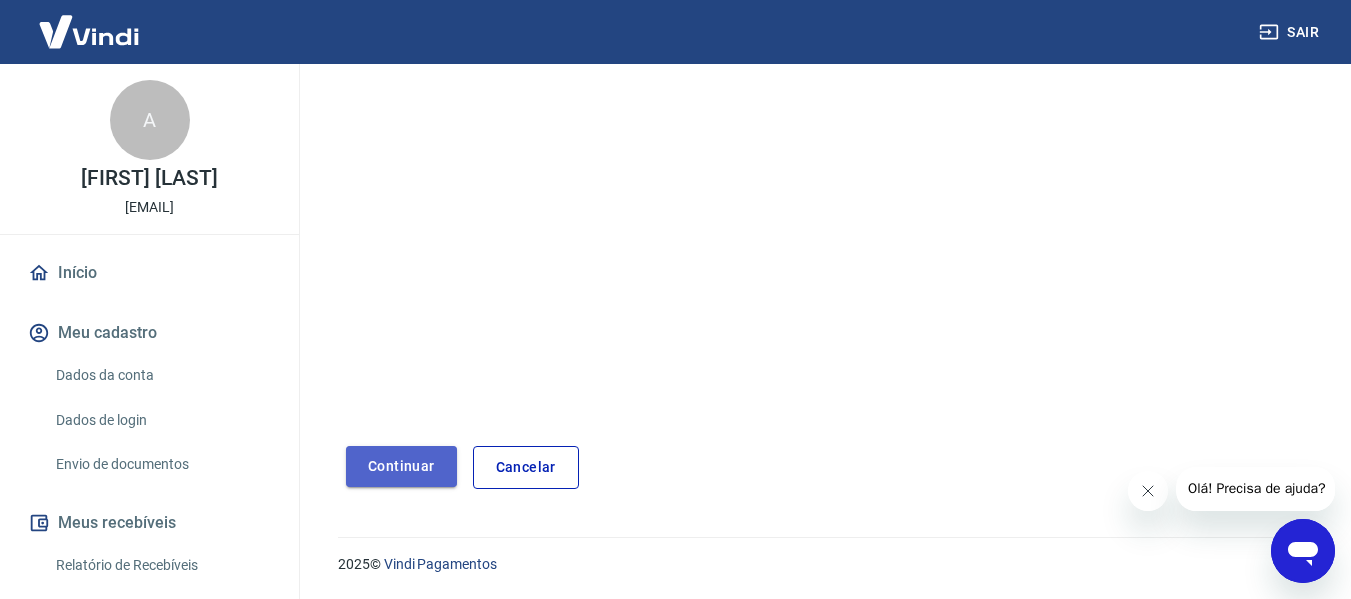 click on "Continuar" at bounding box center (401, 466) 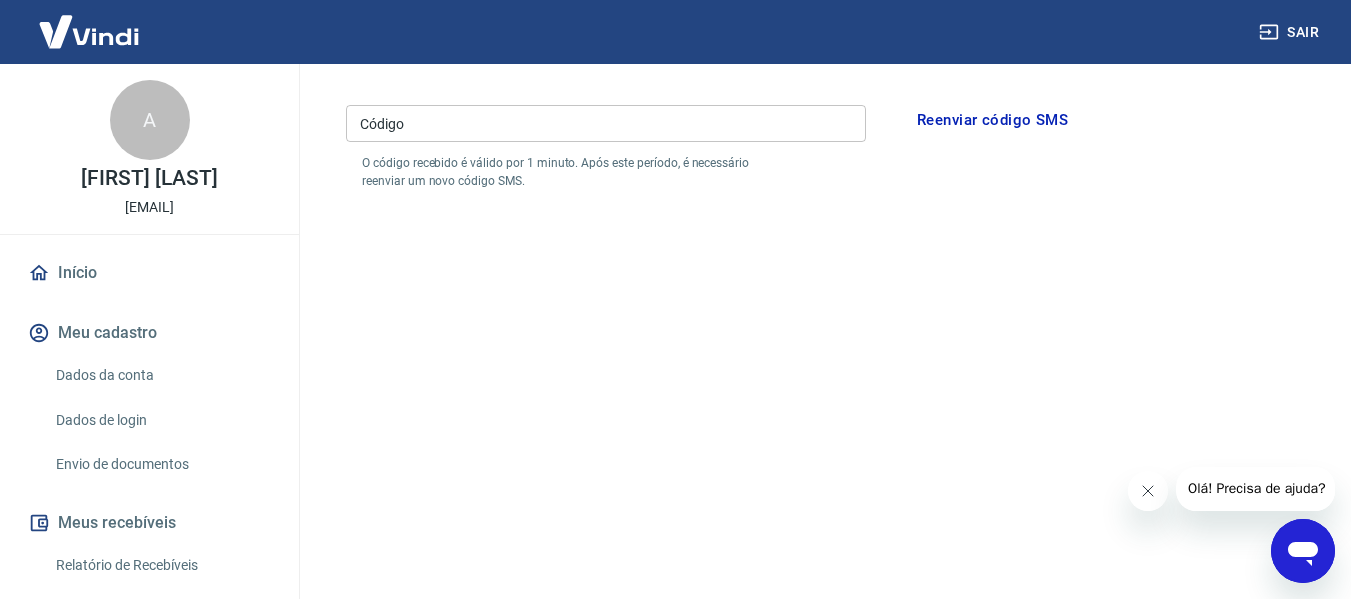 scroll, scrollTop: 215, scrollLeft: 0, axis: vertical 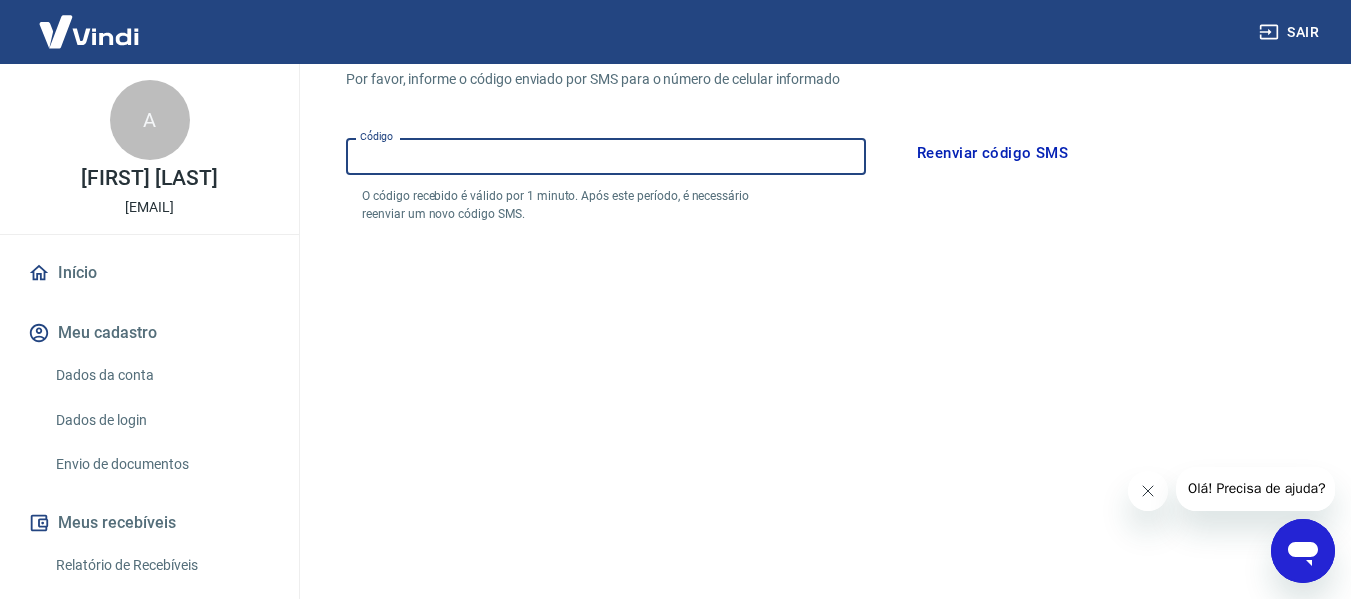 click on "Código" at bounding box center [606, 156] 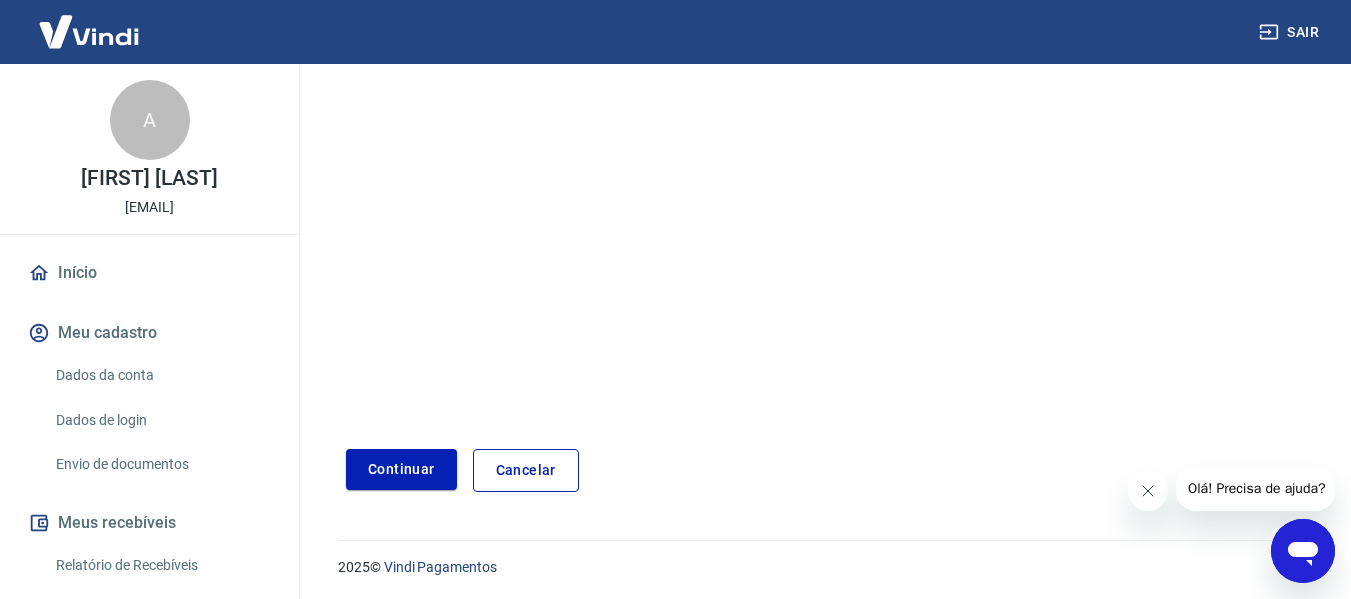 scroll, scrollTop: 424, scrollLeft: 0, axis: vertical 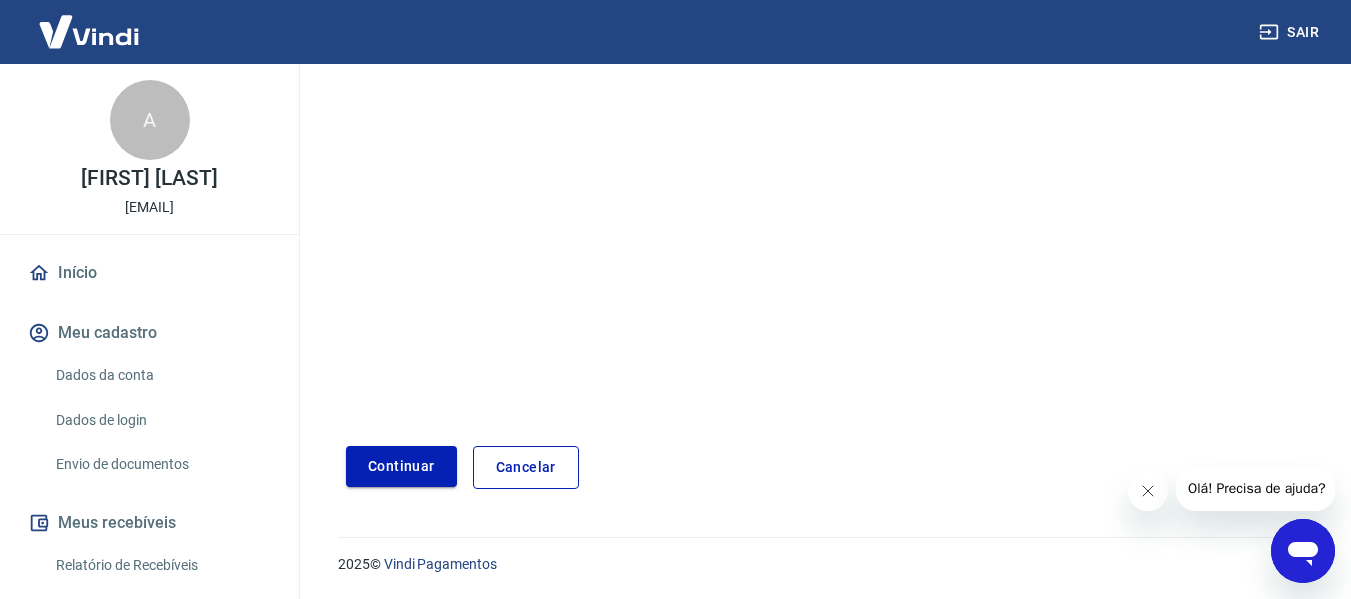 type on "[NUMBER]" 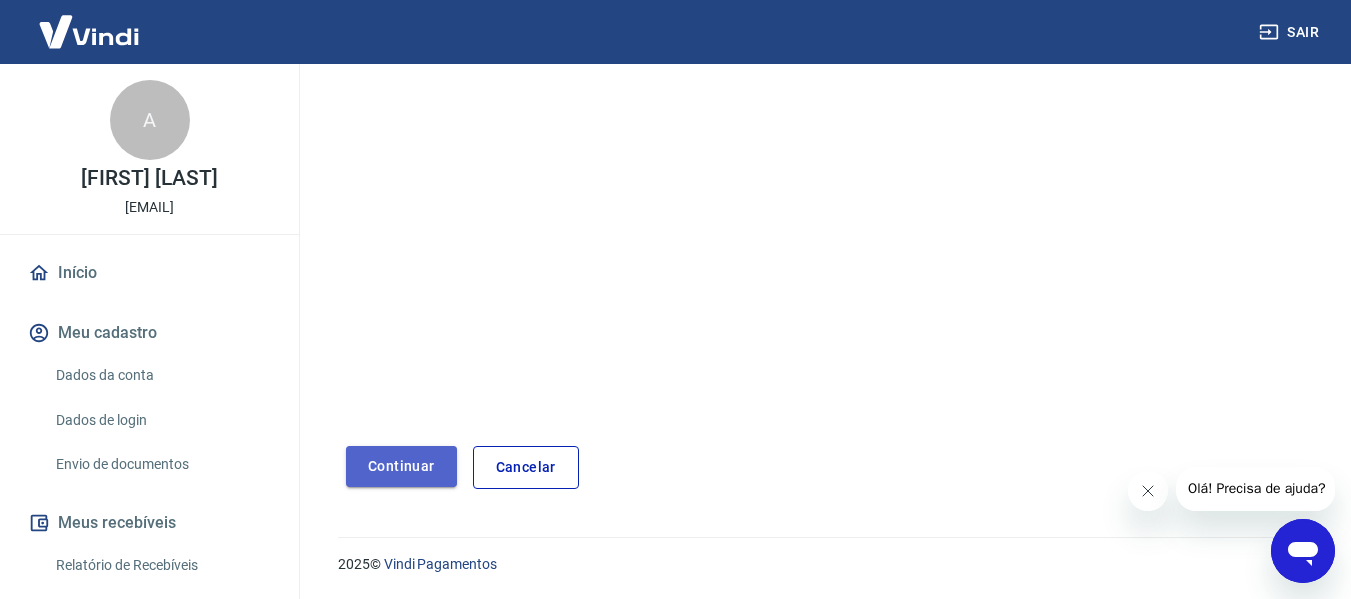 click on "Continuar" at bounding box center [401, 466] 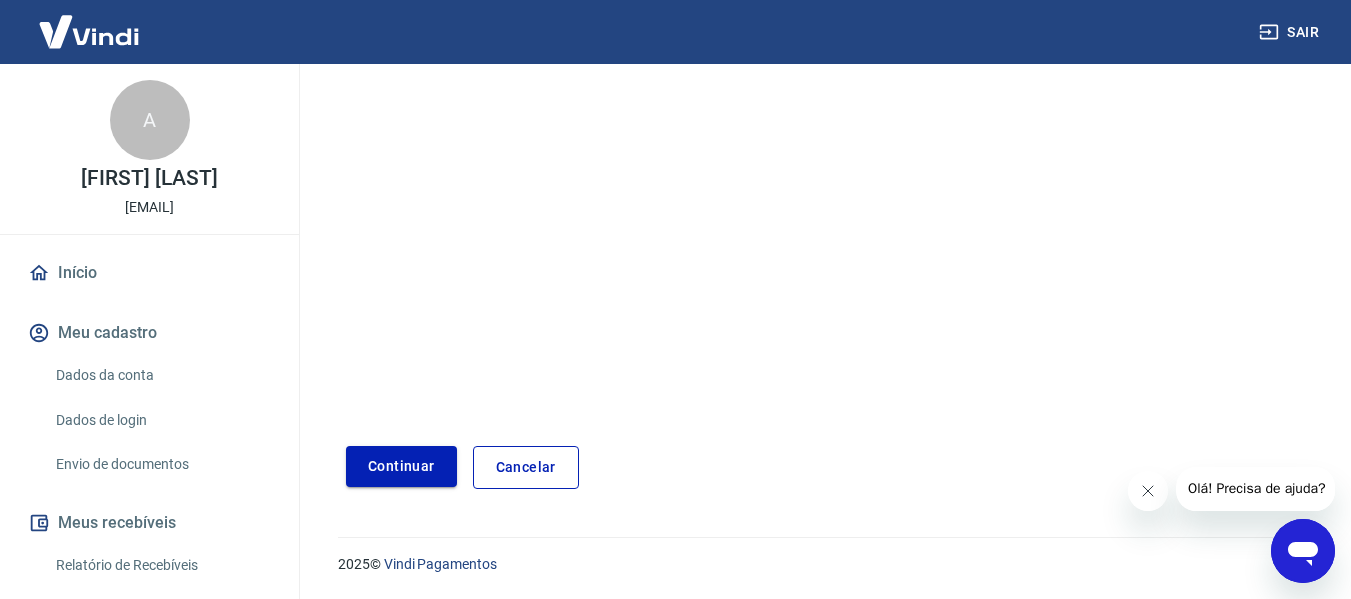 scroll, scrollTop: 682, scrollLeft: 0, axis: vertical 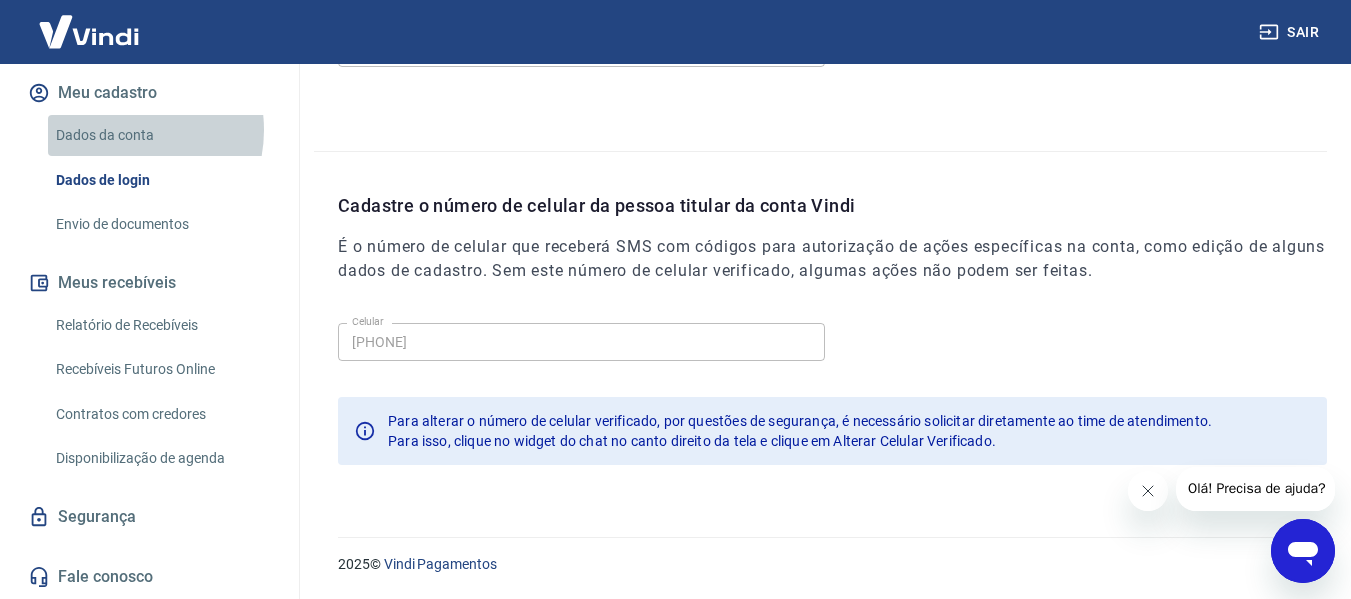 click on "Dados da conta" at bounding box center [161, 135] 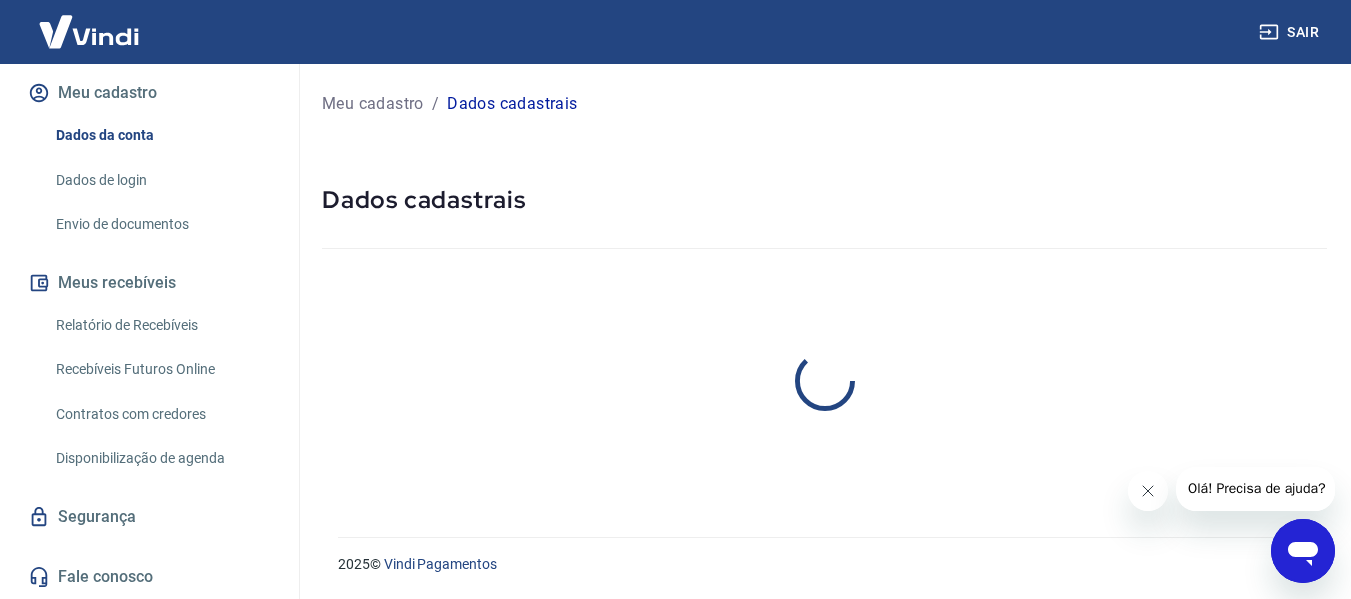 scroll, scrollTop: 0, scrollLeft: 0, axis: both 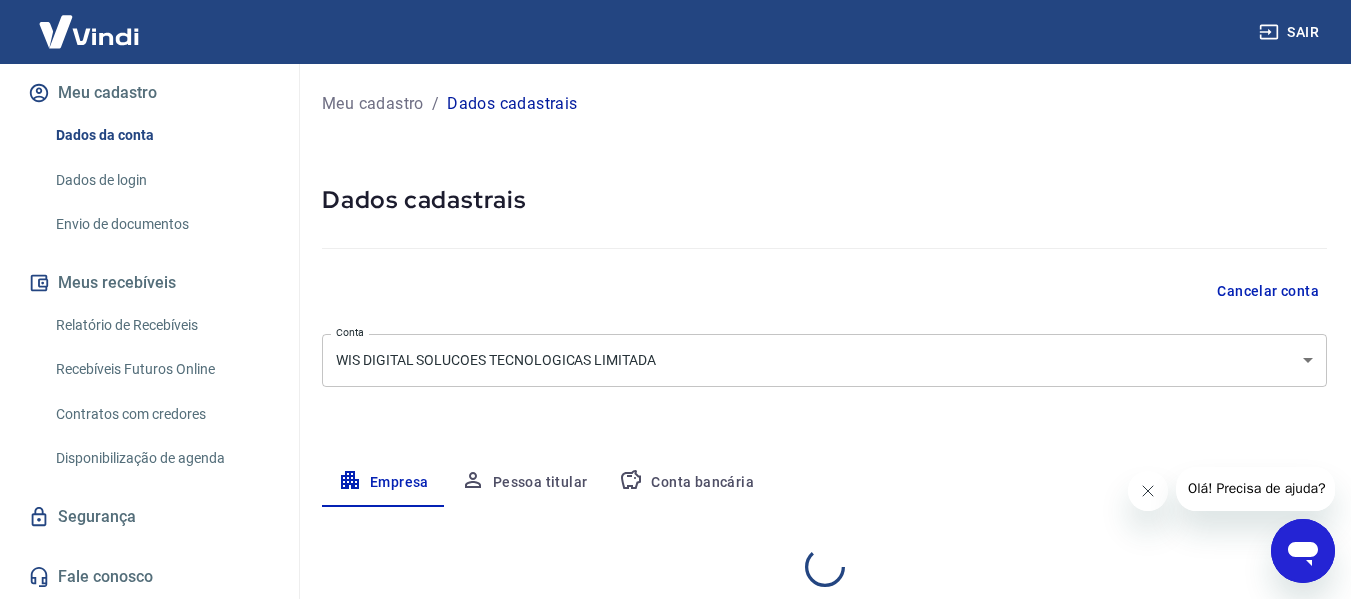 select on "SP" 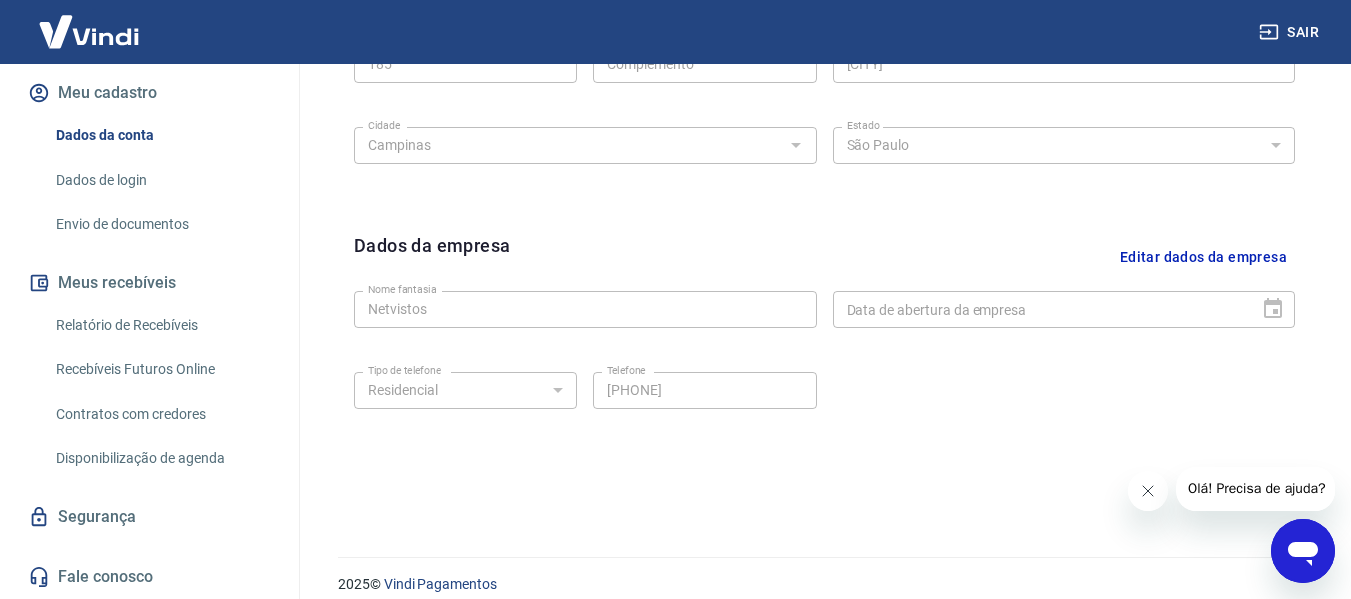 scroll, scrollTop: 843, scrollLeft: 0, axis: vertical 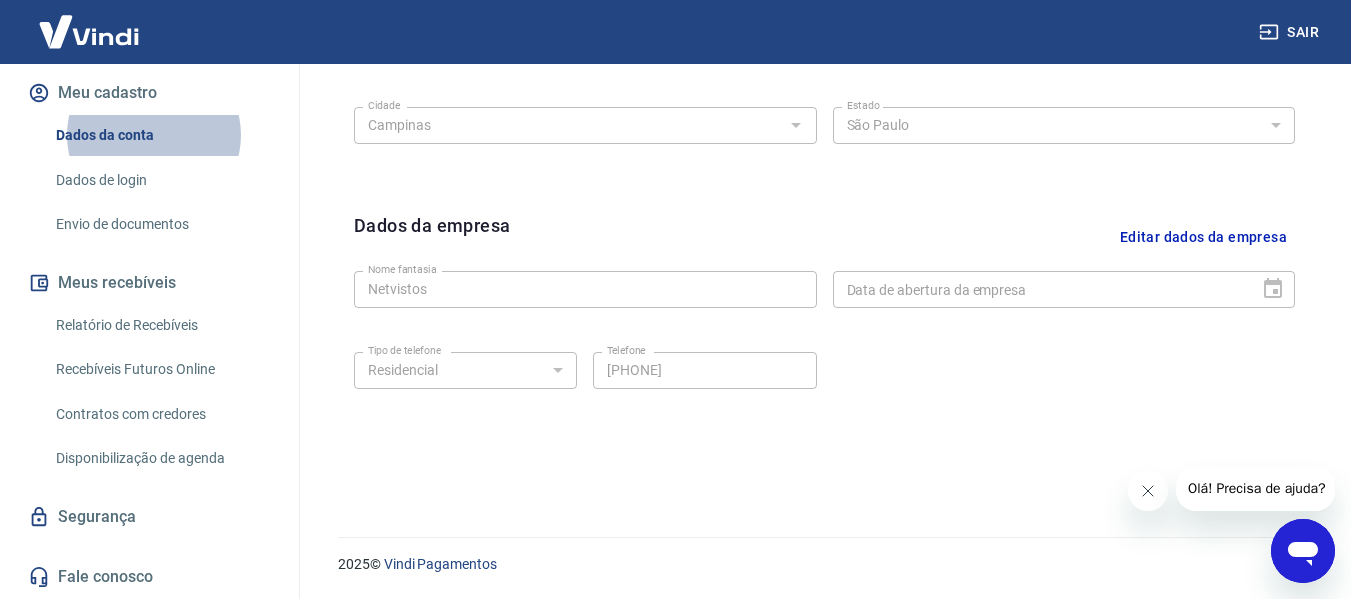 type 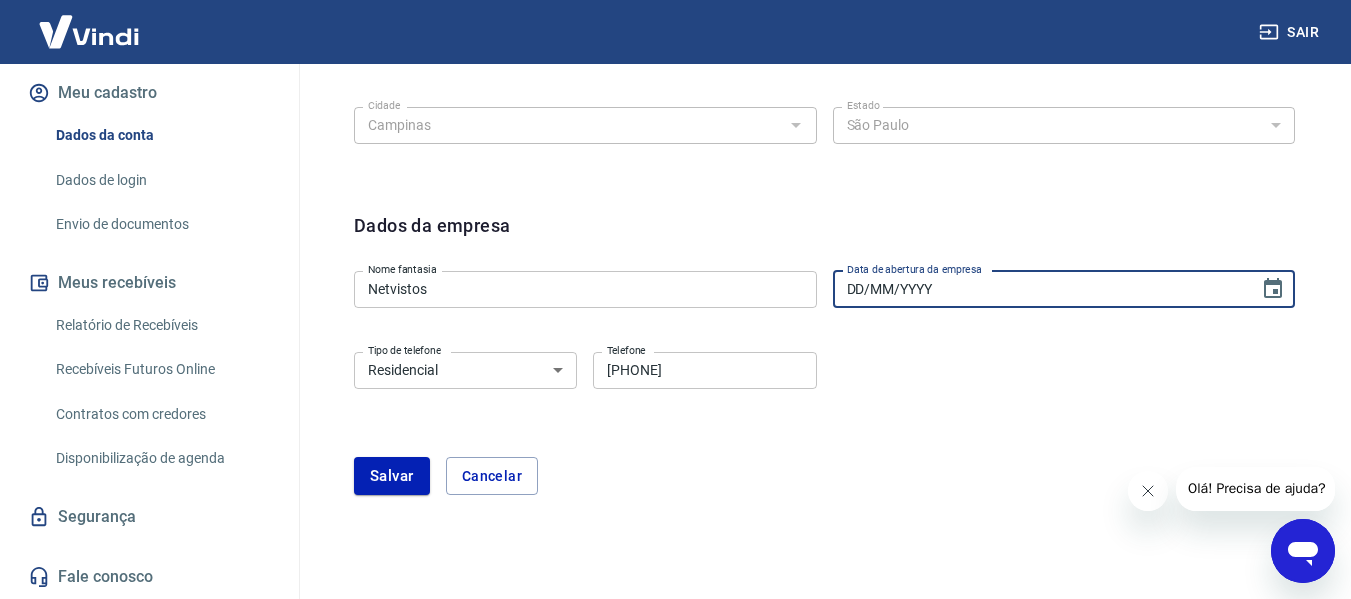 click on "DD/MM/YYYY" at bounding box center (1039, 289) 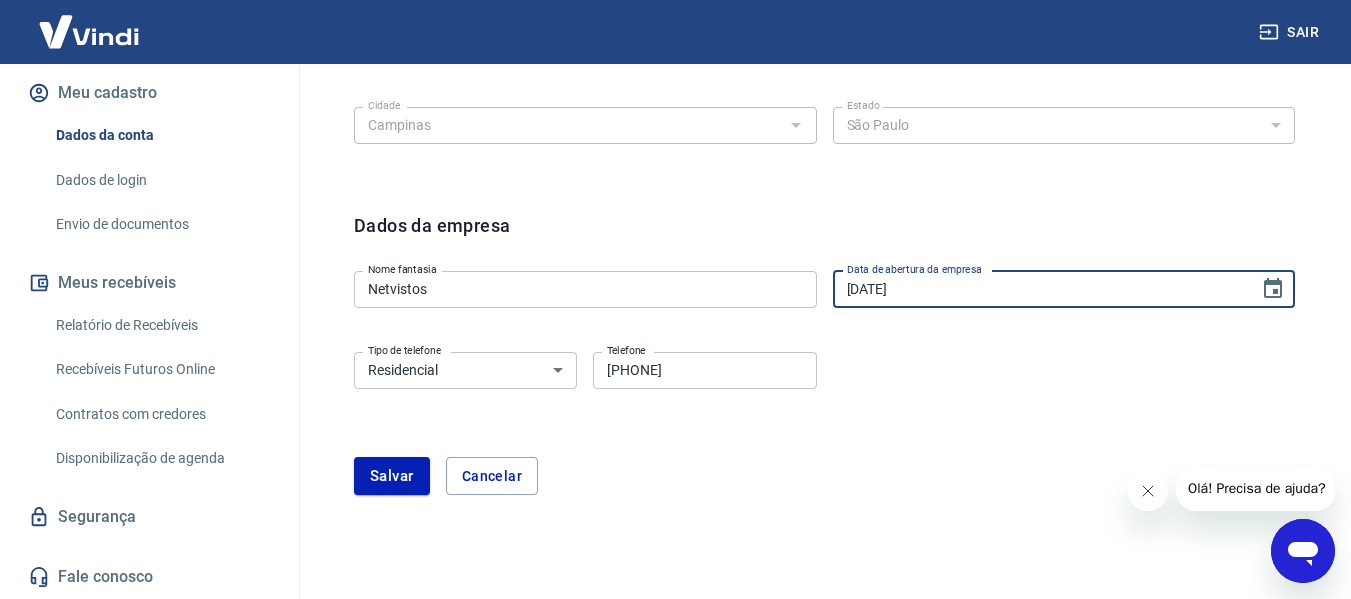 type on "[DATE]" 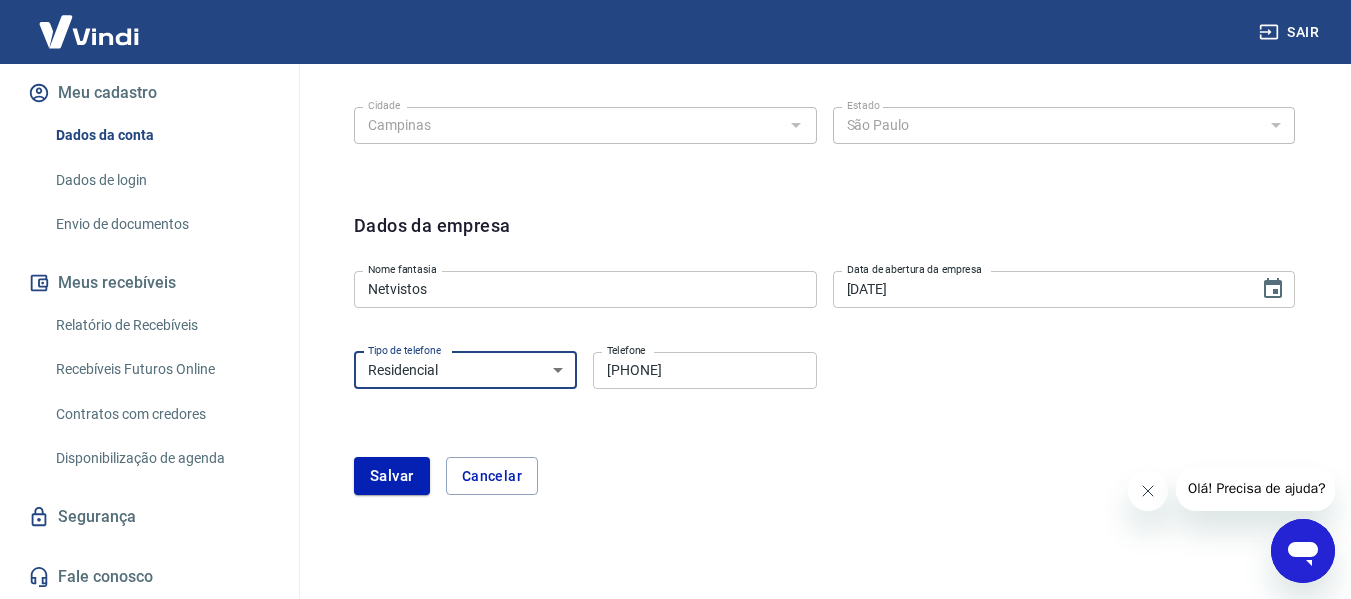 select on "business" 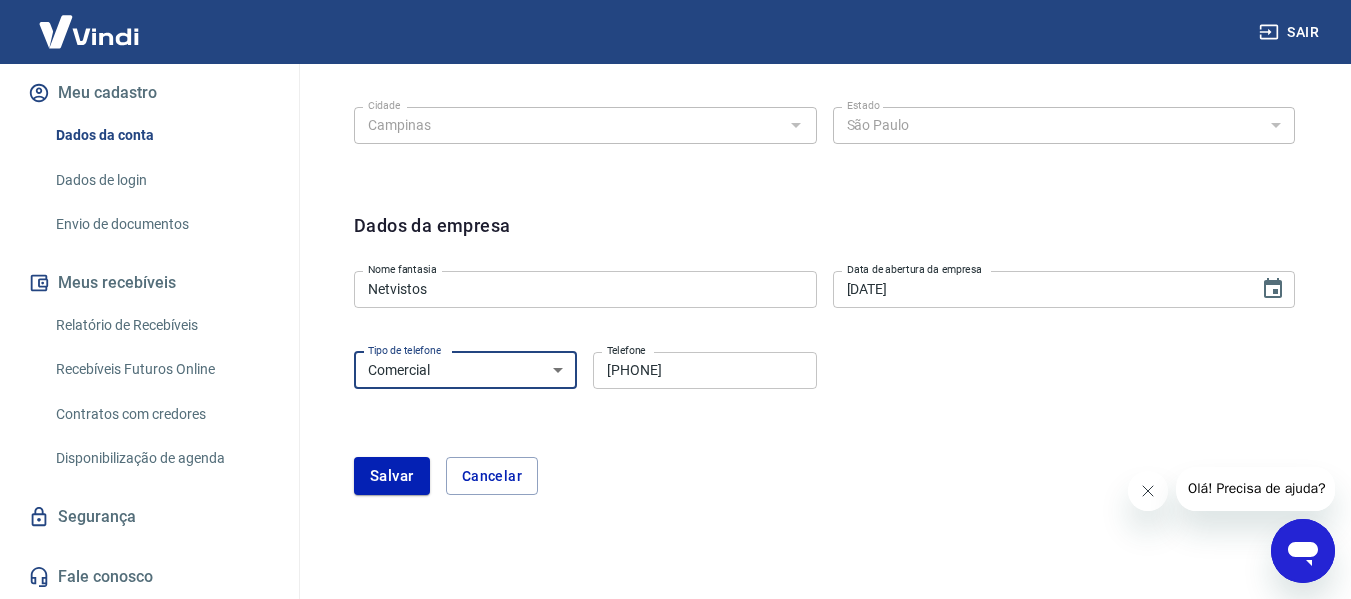 click on "Residencial Comercial" at bounding box center [465, 370] 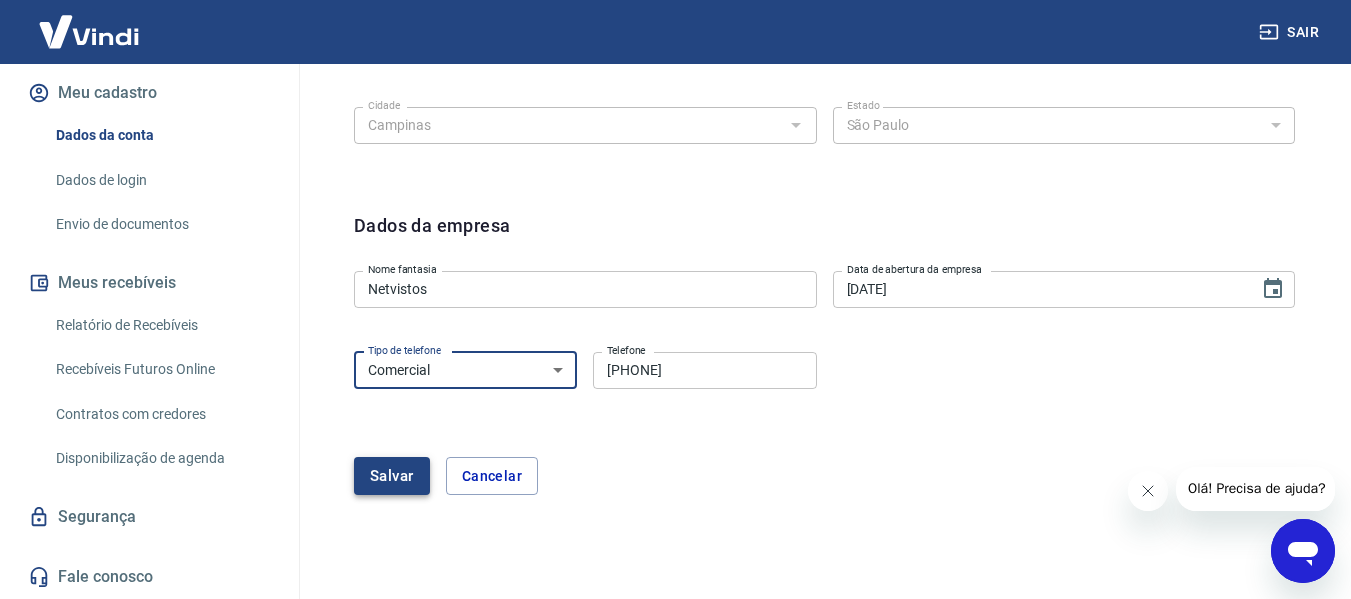 type 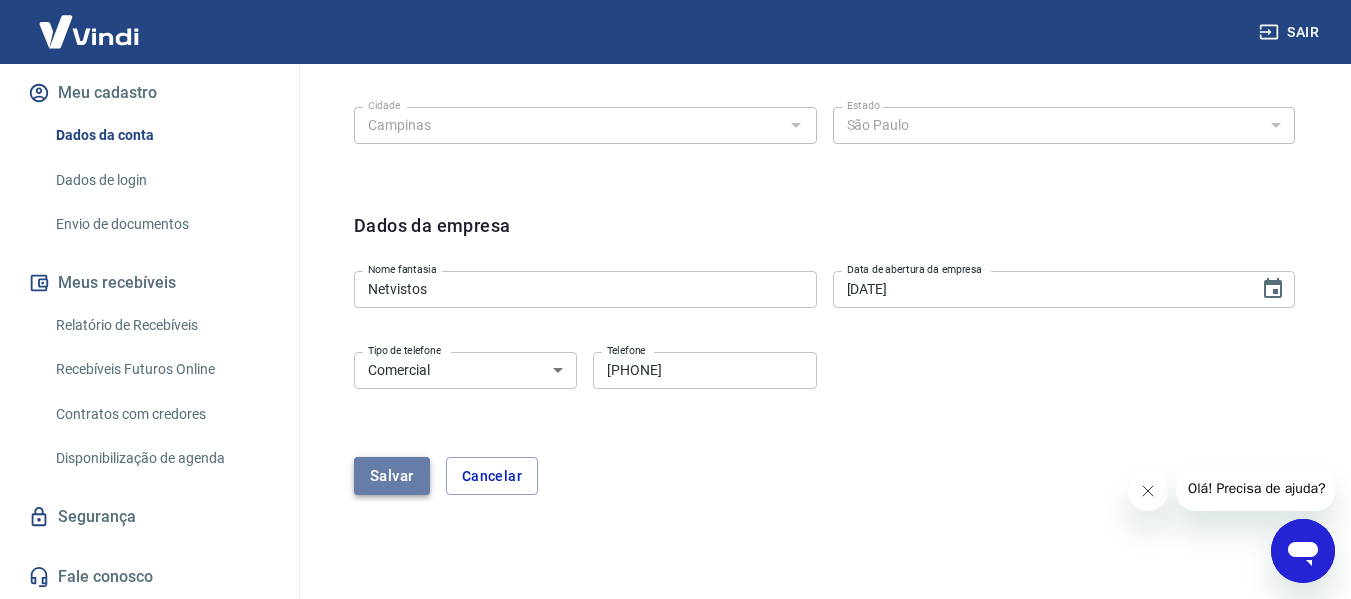click on "Salvar" at bounding box center [392, 476] 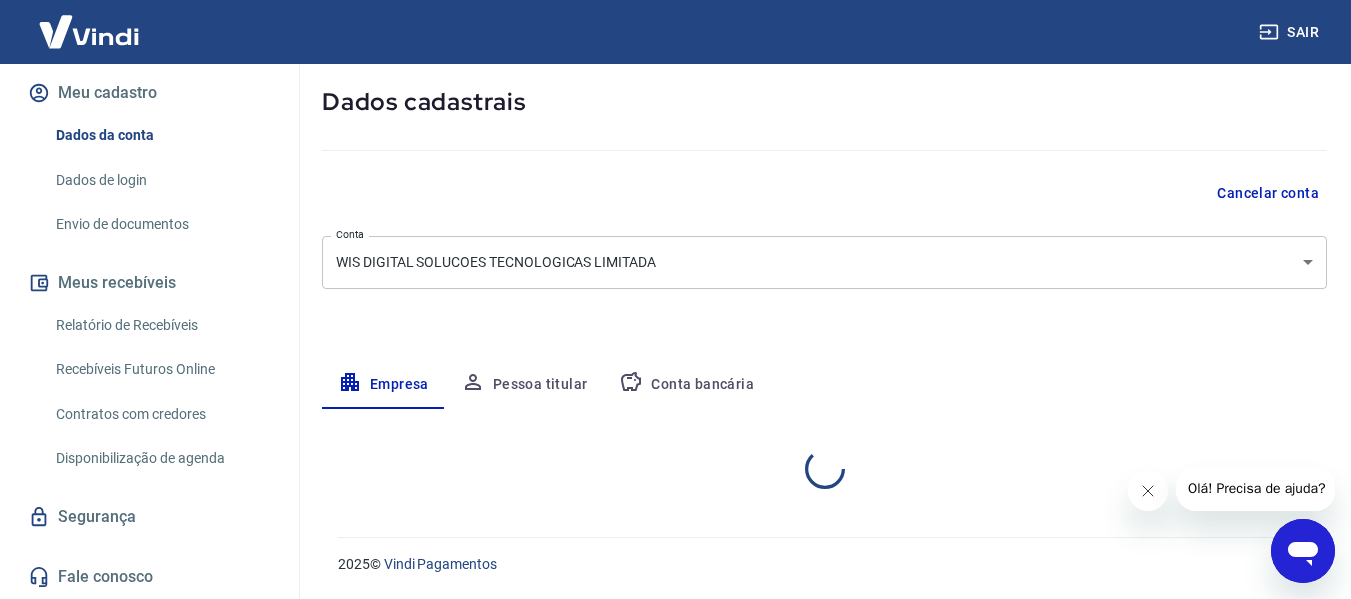 scroll, scrollTop: 98, scrollLeft: 0, axis: vertical 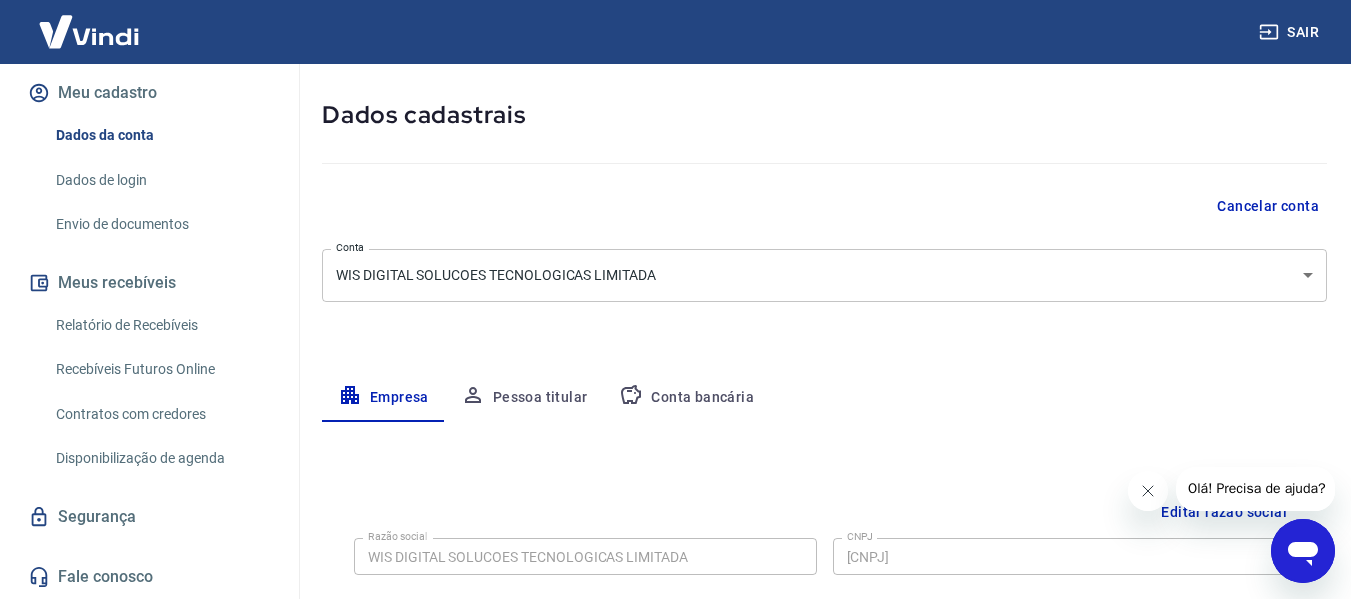 type 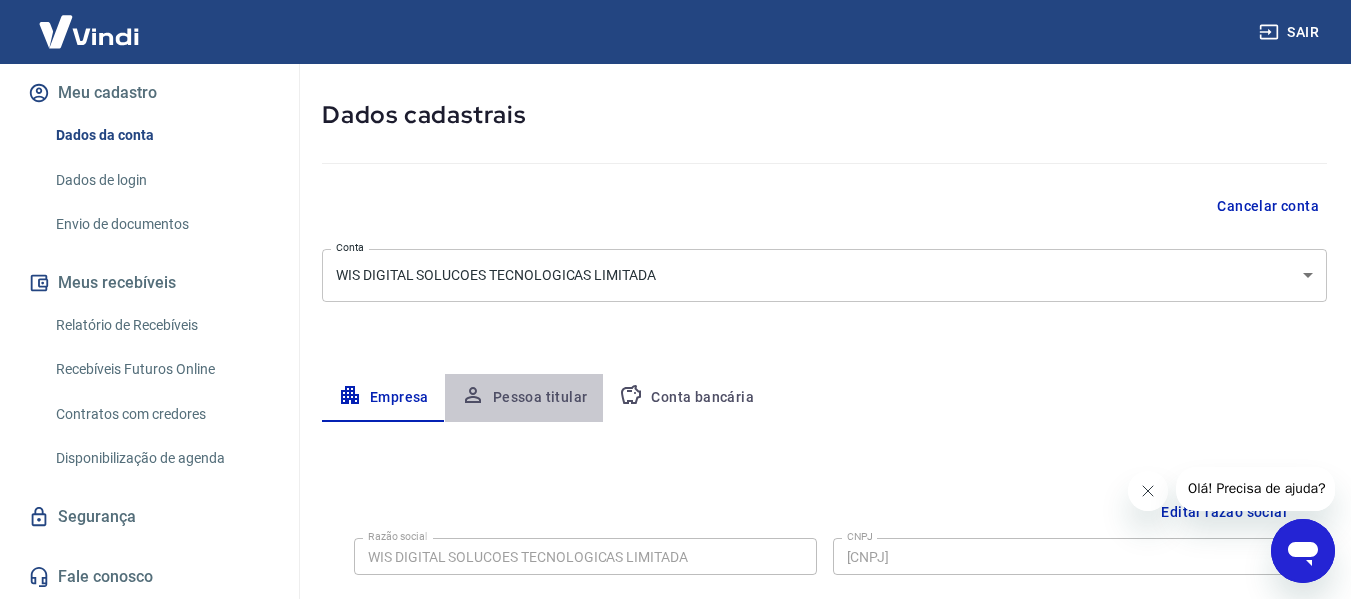click on "Pessoa titular" at bounding box center (524, 398) 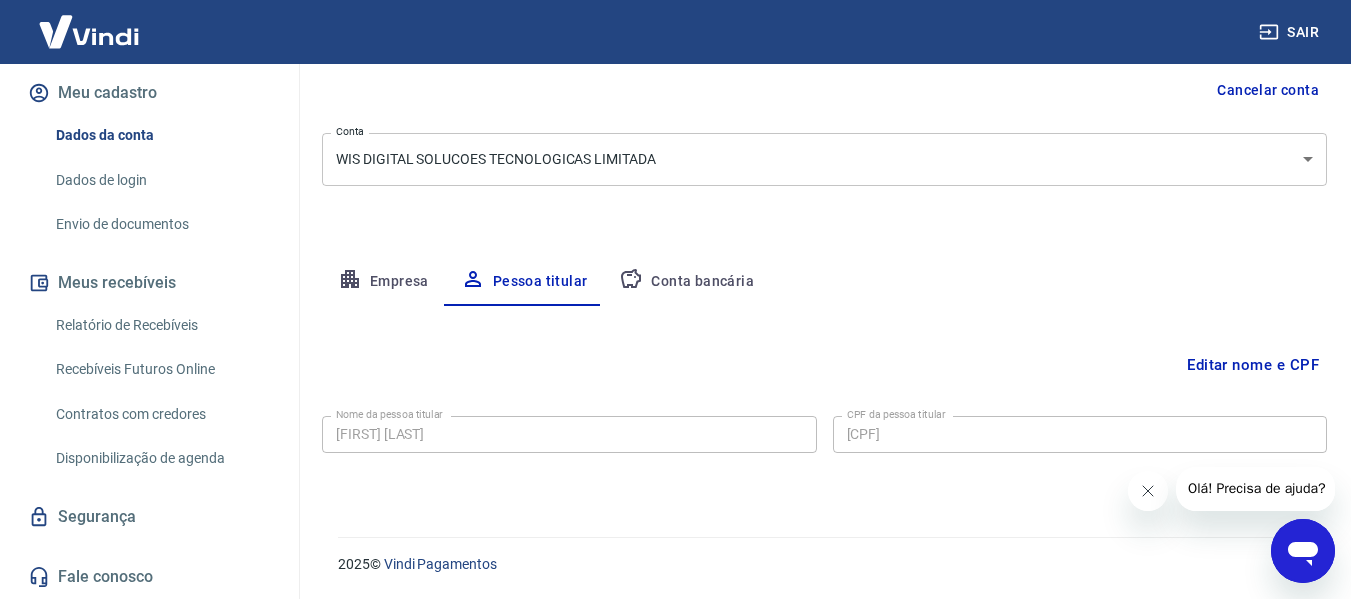 scroll, scrollTop: 193, scrollLeft: 0, axis: vertical 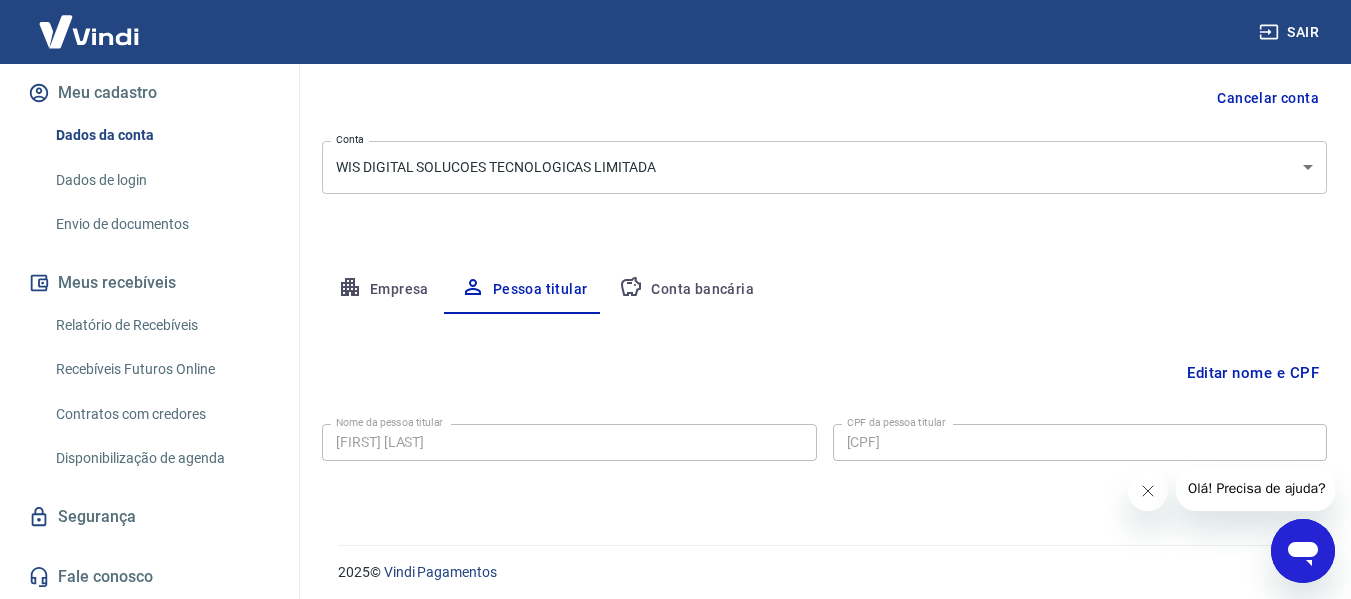 type 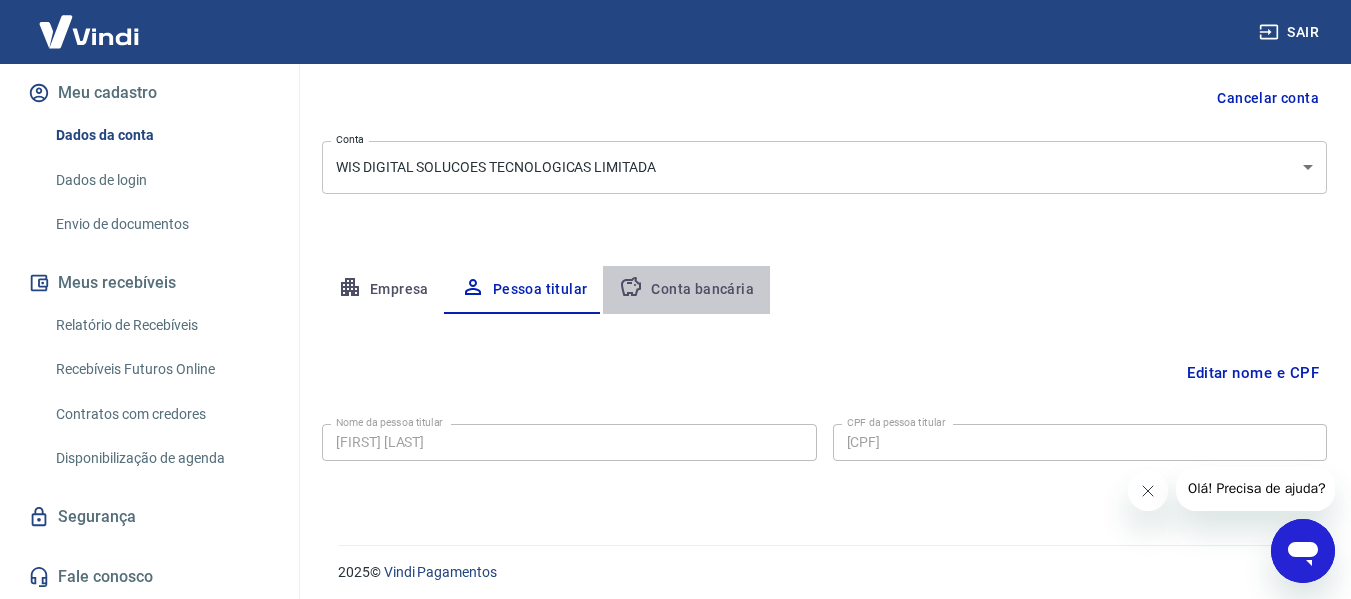 click on "Conta bancária" at bounding box center (686, 290) 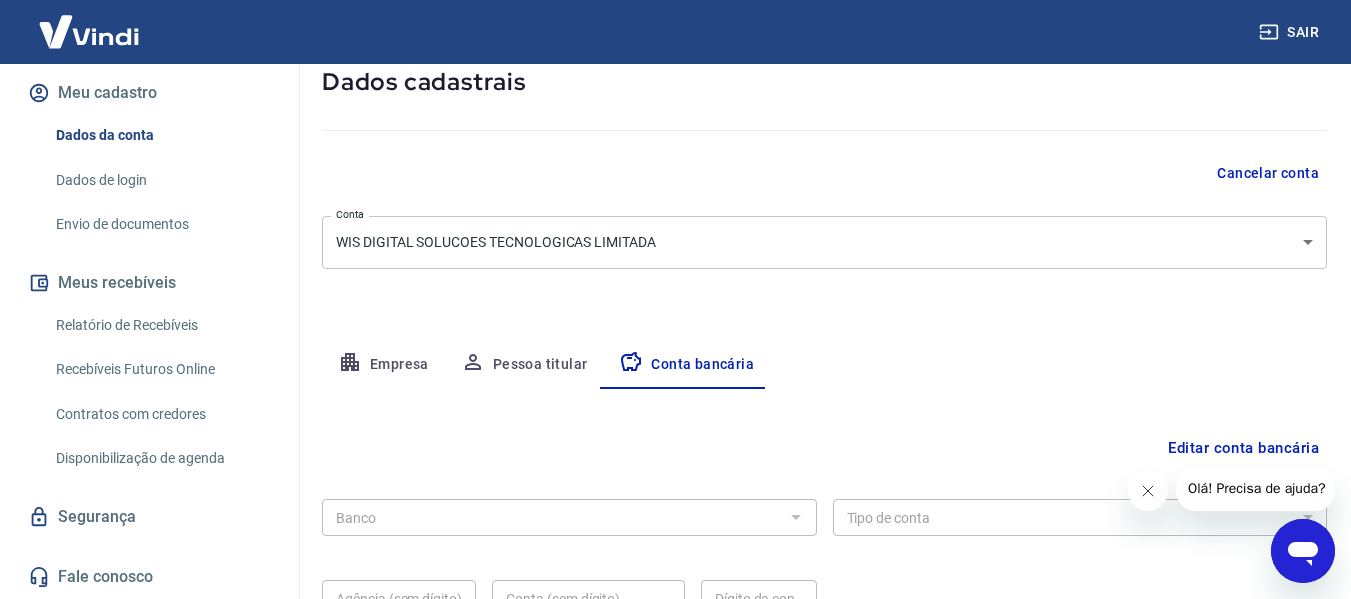 scroll, scrollTop: 193, scrollLeft: 0, axis: vertical 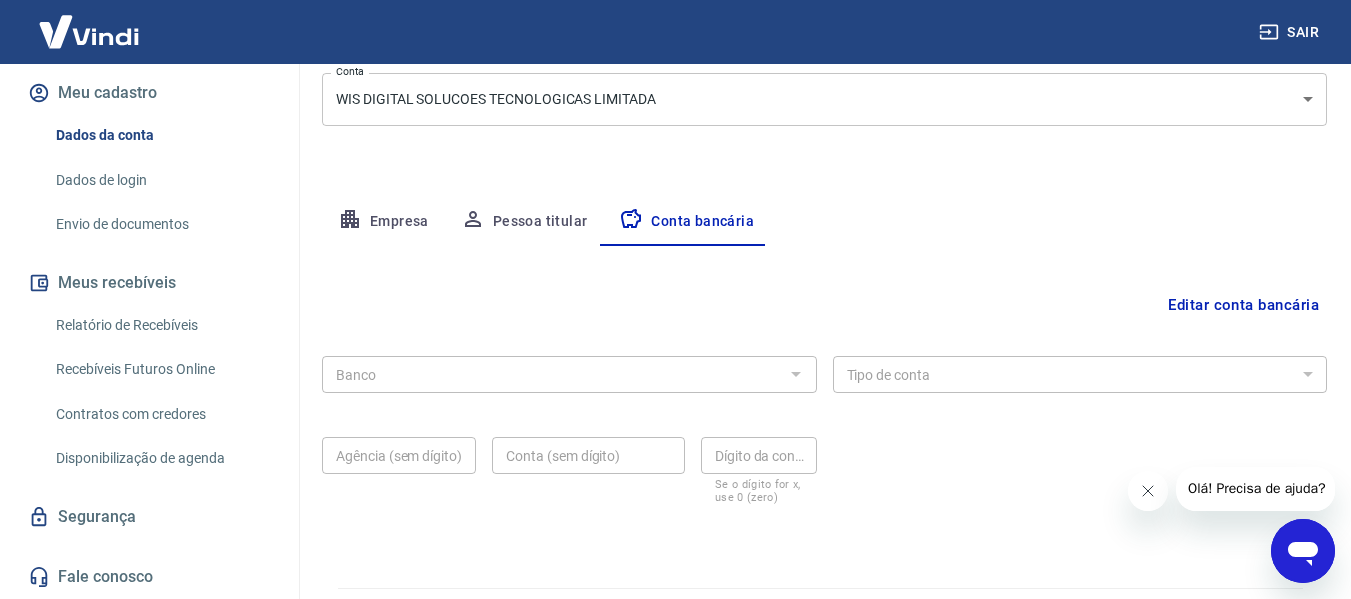click at bounding box center [795, 374] 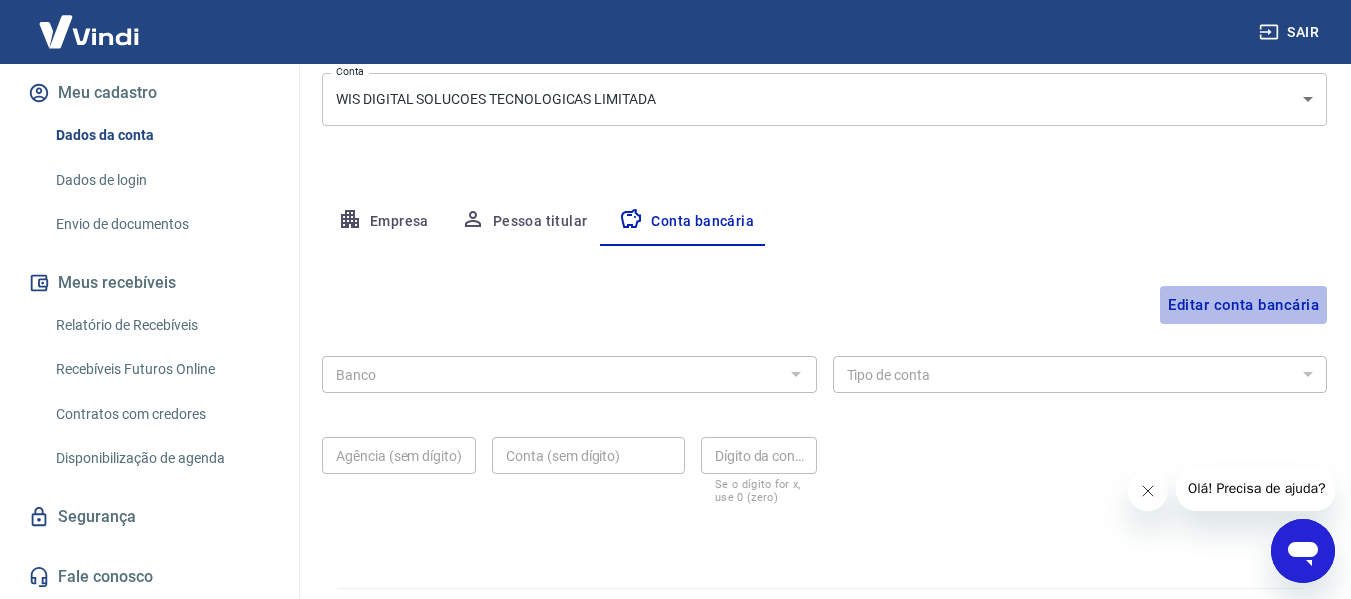 click on "Editar conta bancária" at bounding box center [1243, 305] 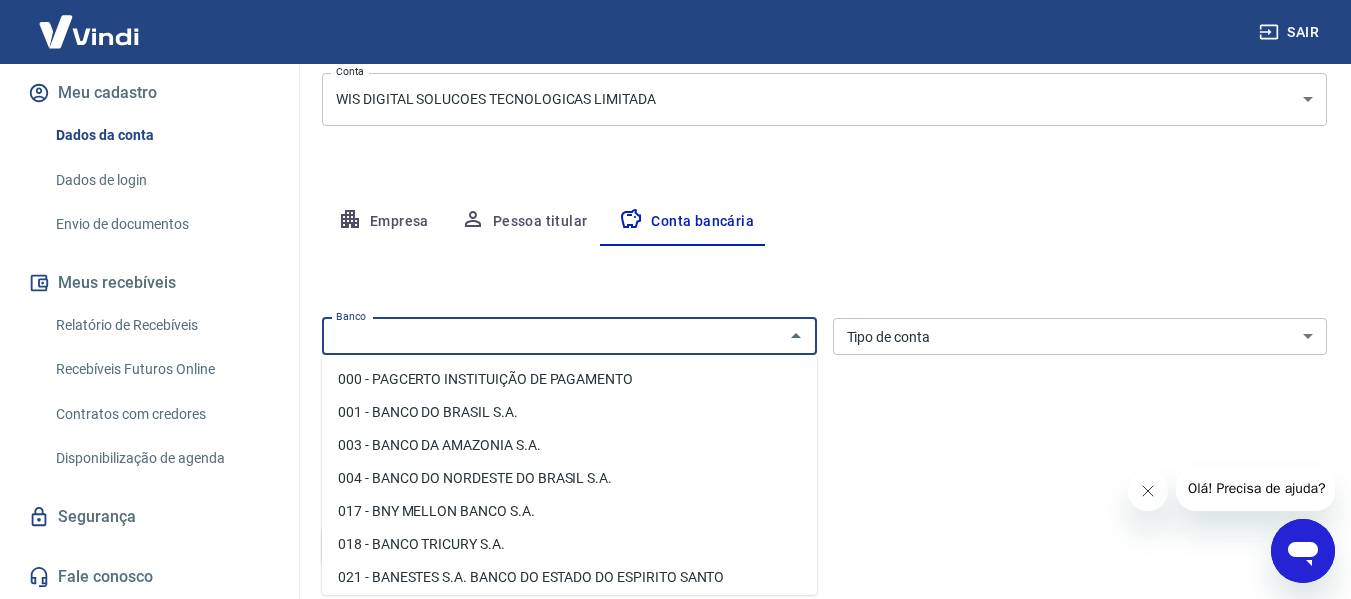 click on "Banco" at bounding box center (553, 336) 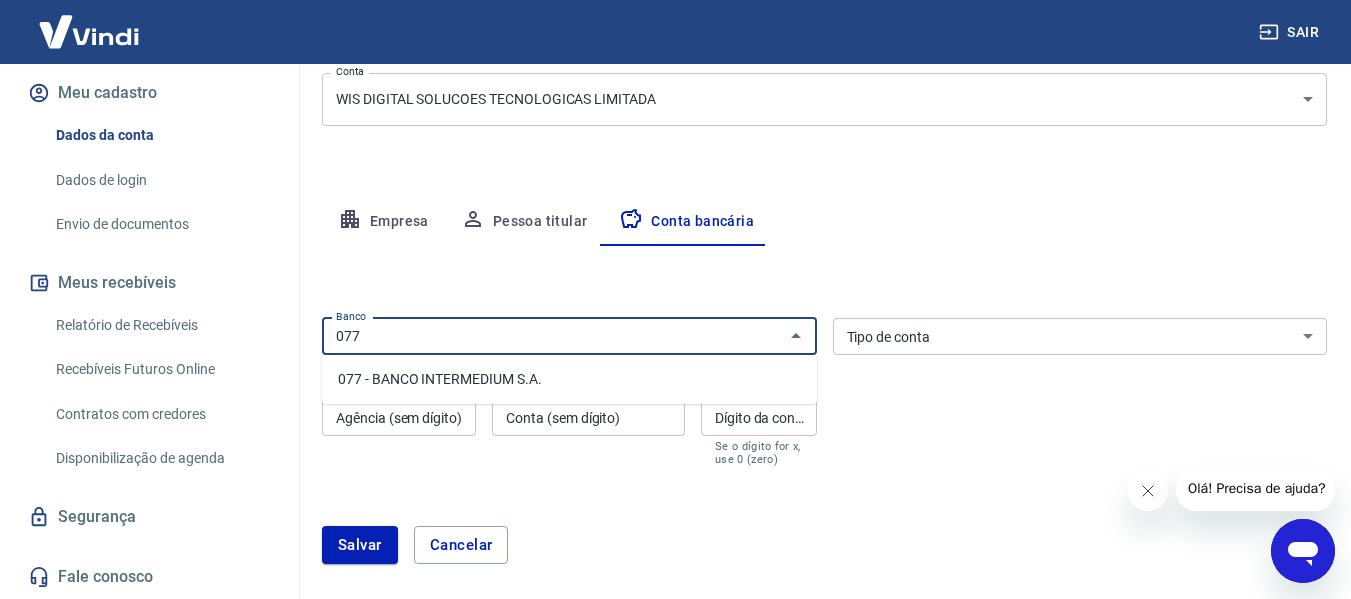 click on "077 - BANCO INTERMEDIUM S.A." at bounding box center (569, 379) 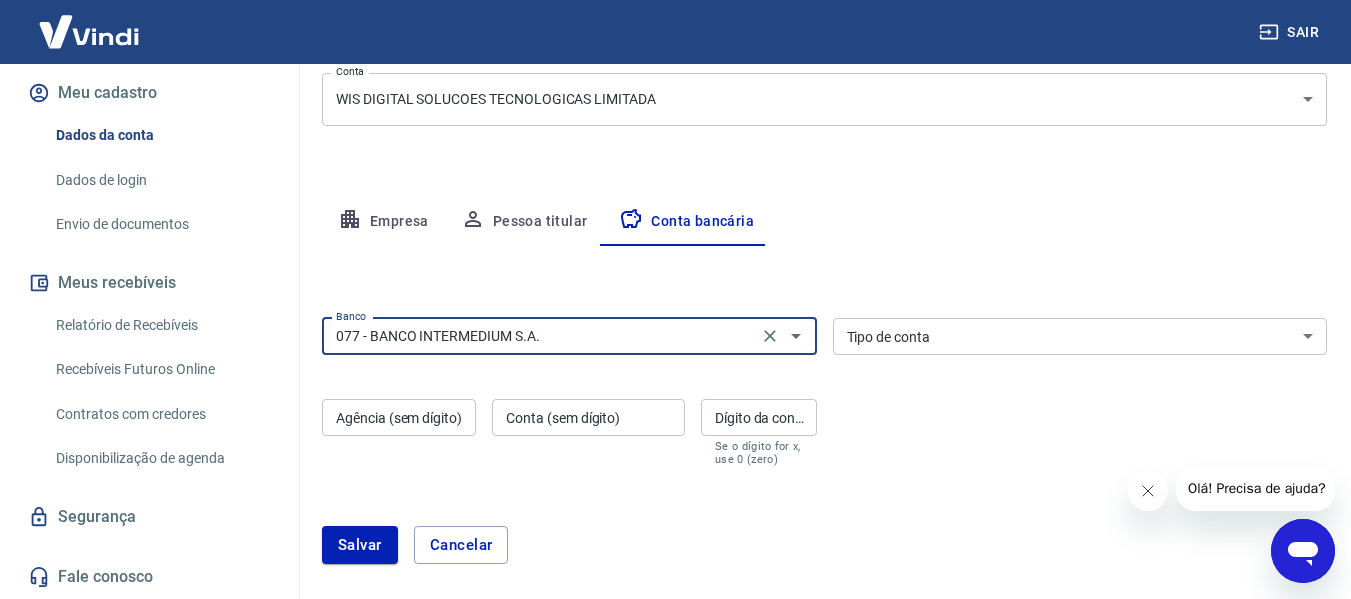 type on "077 - BANCO INTERMEDIUM S.A." 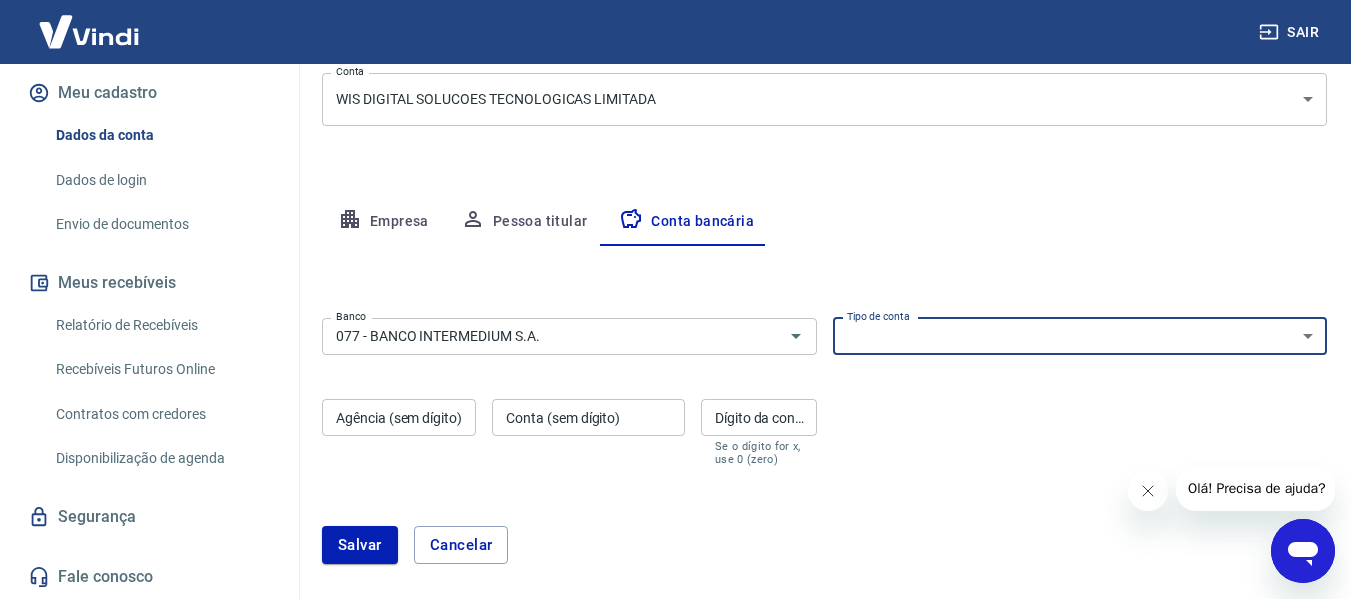 click on "Conta Corrente Conta Poupança" at bounding box center (1080, 336) 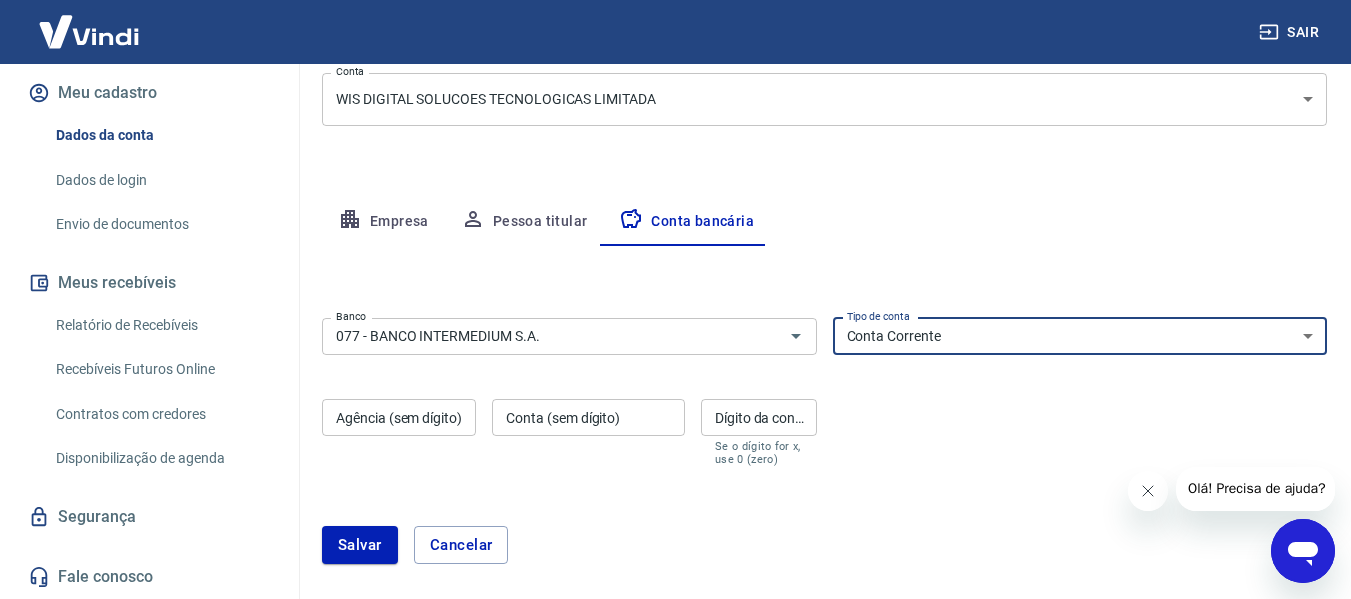 click on "Conta Corrente Conta Poupança" at bounding box center (1080, 336) 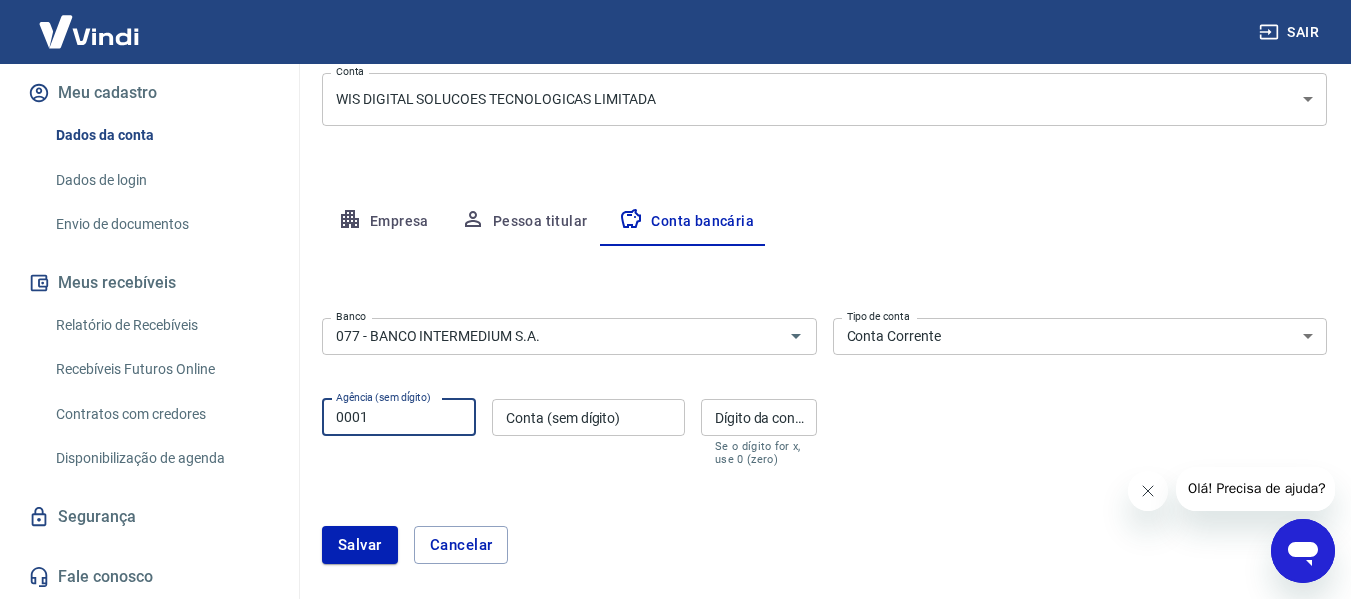 type on "0001" 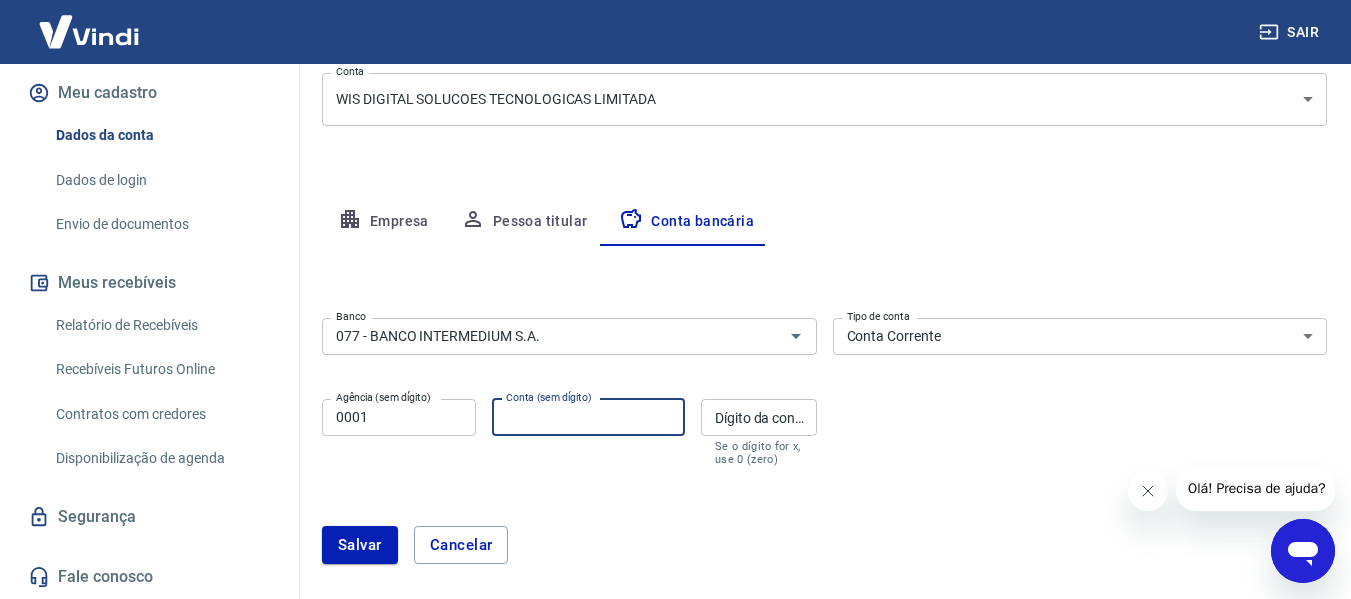 click on "Conta (sem dígito)" at bounding box center (588, 417) 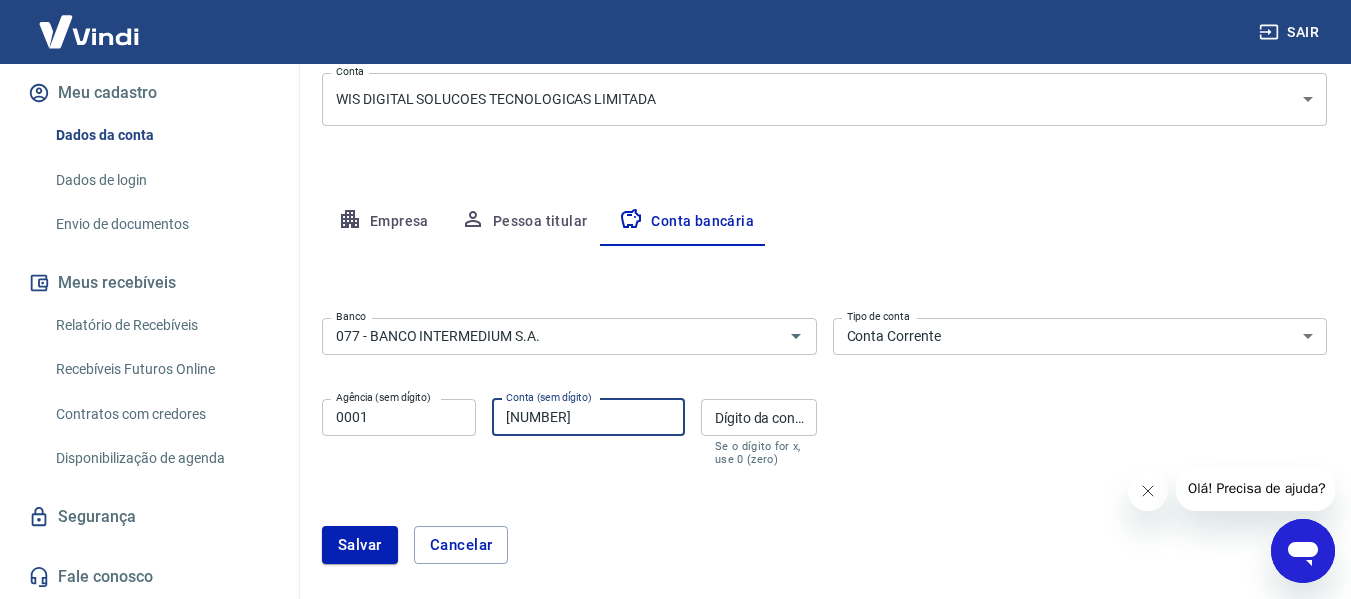 type on "[NUMBER]" 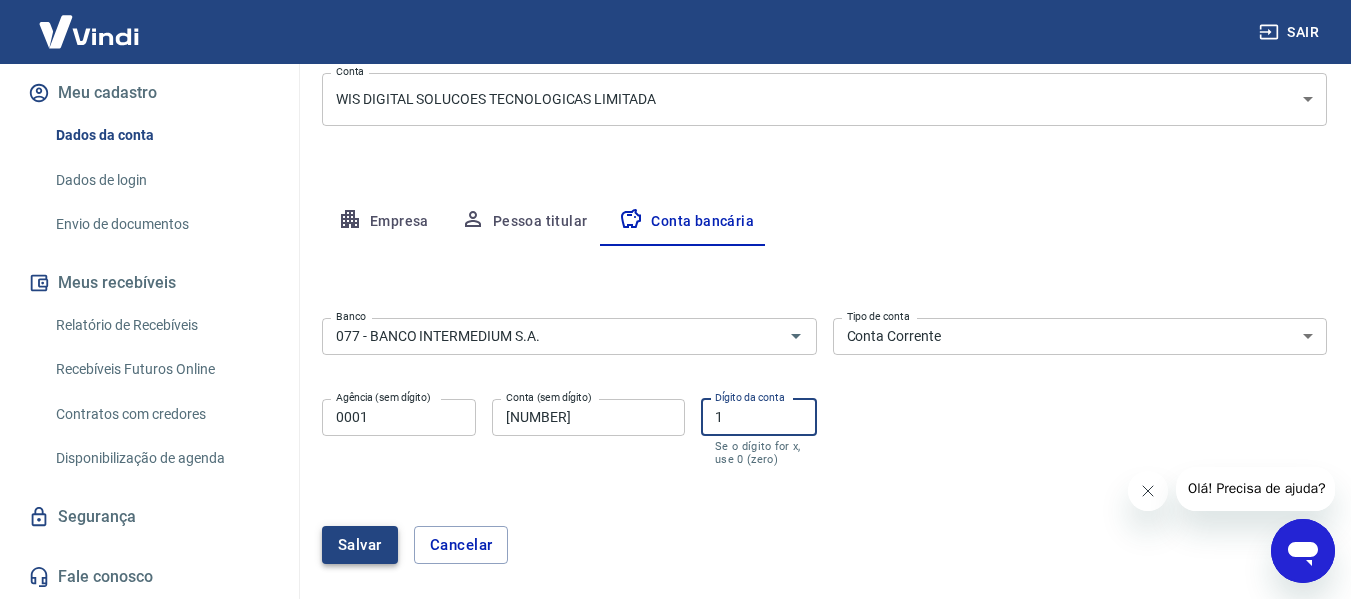 type on "1" 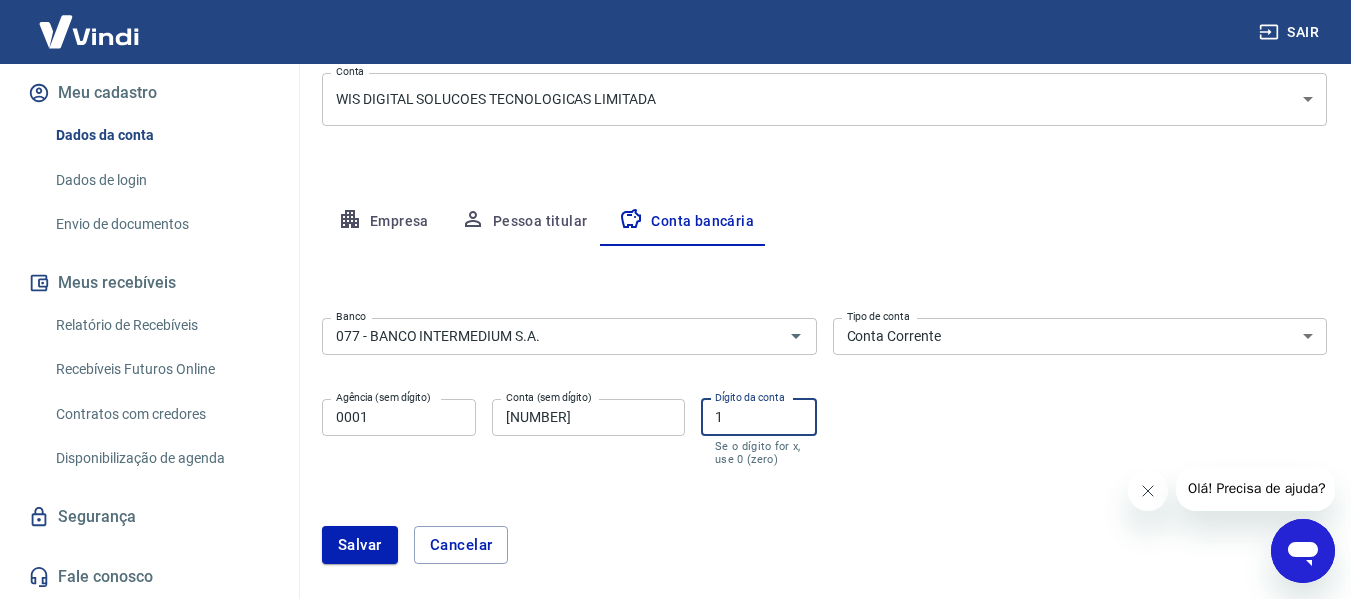 click on "Salvar" at bounding box center (360, 545) 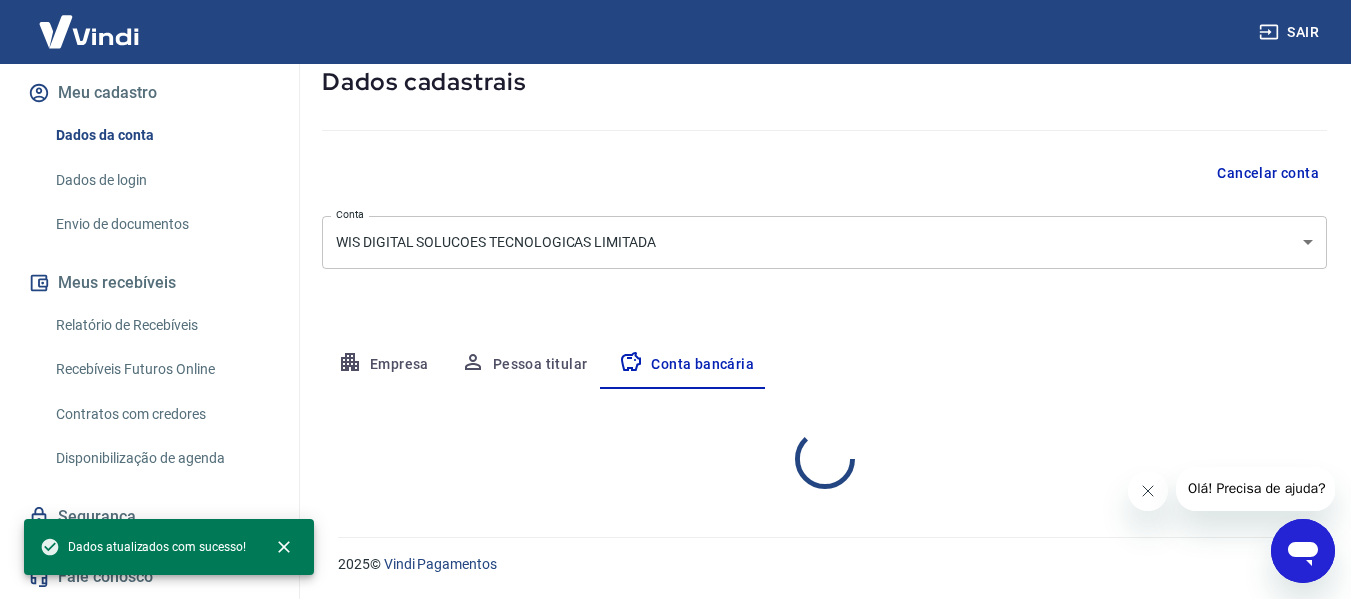 select on "1" 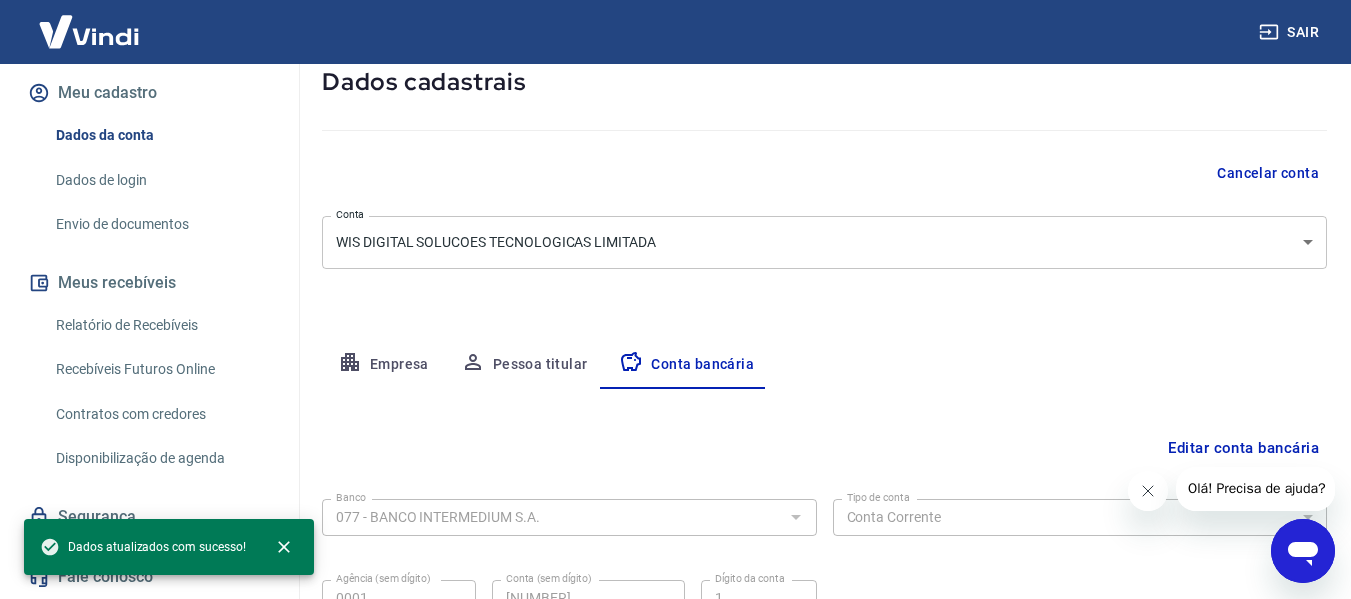 scroll, scrollTop: 261, scrollLeft: 0, axis: vertical 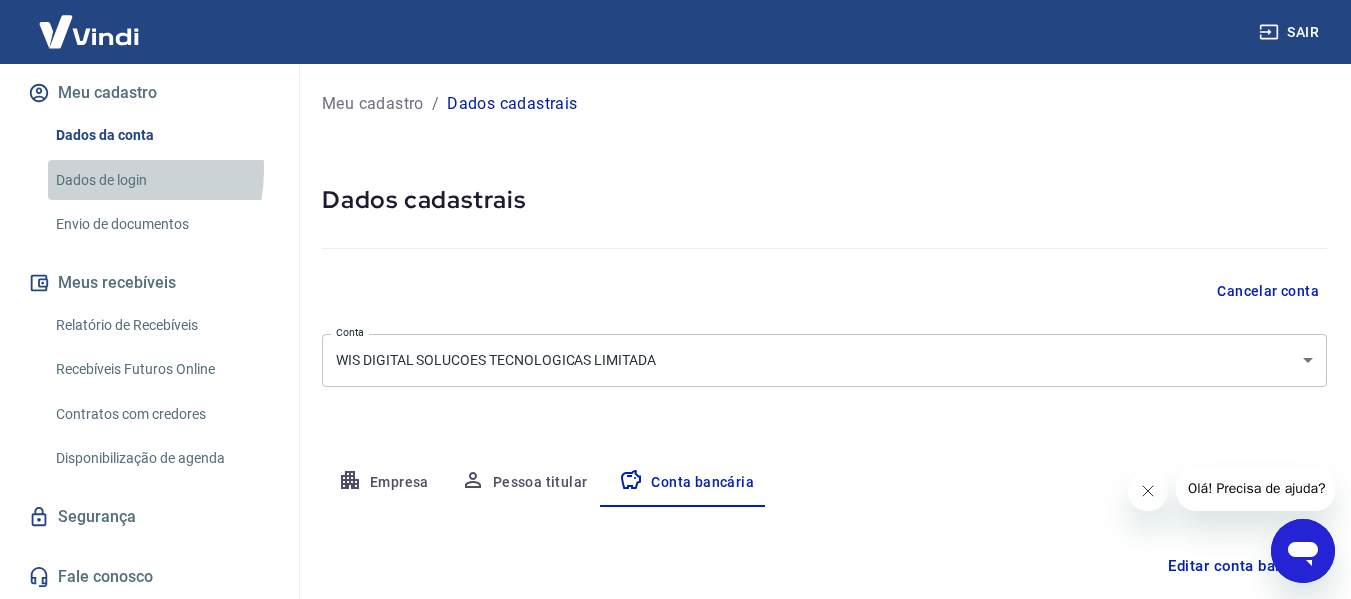 click on "Dados de login" at bounding box center [161, 180] 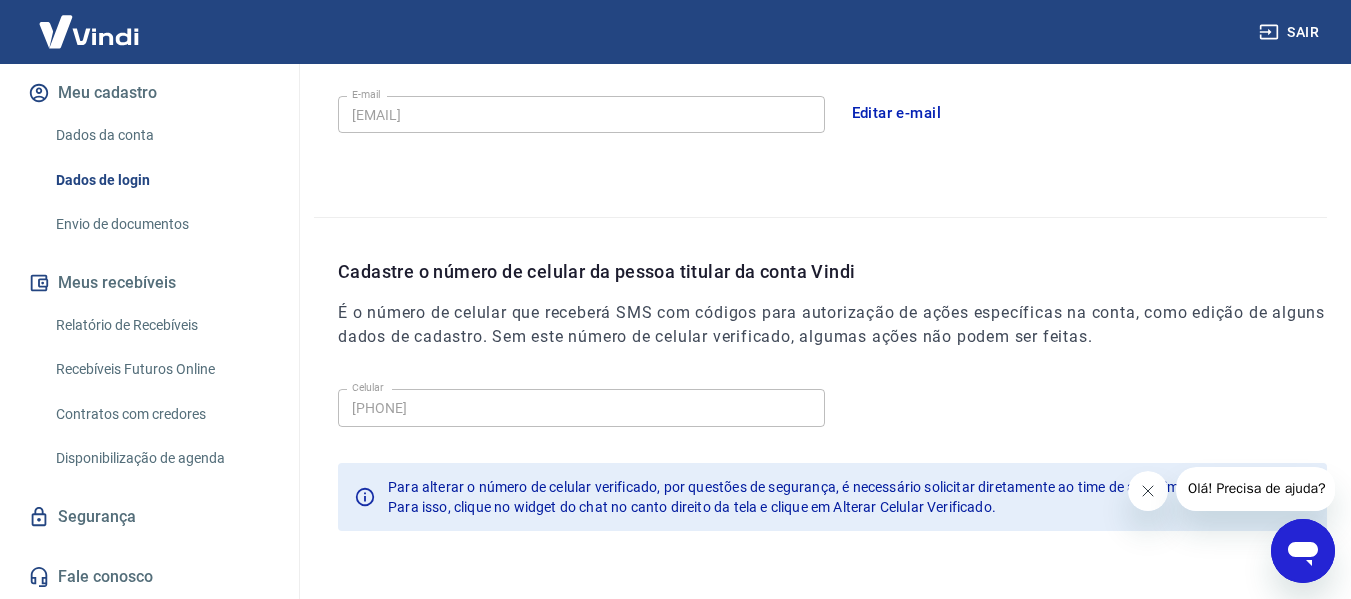 scroll, scrollTop: 682, scrollLeft: 0, axis: vertical 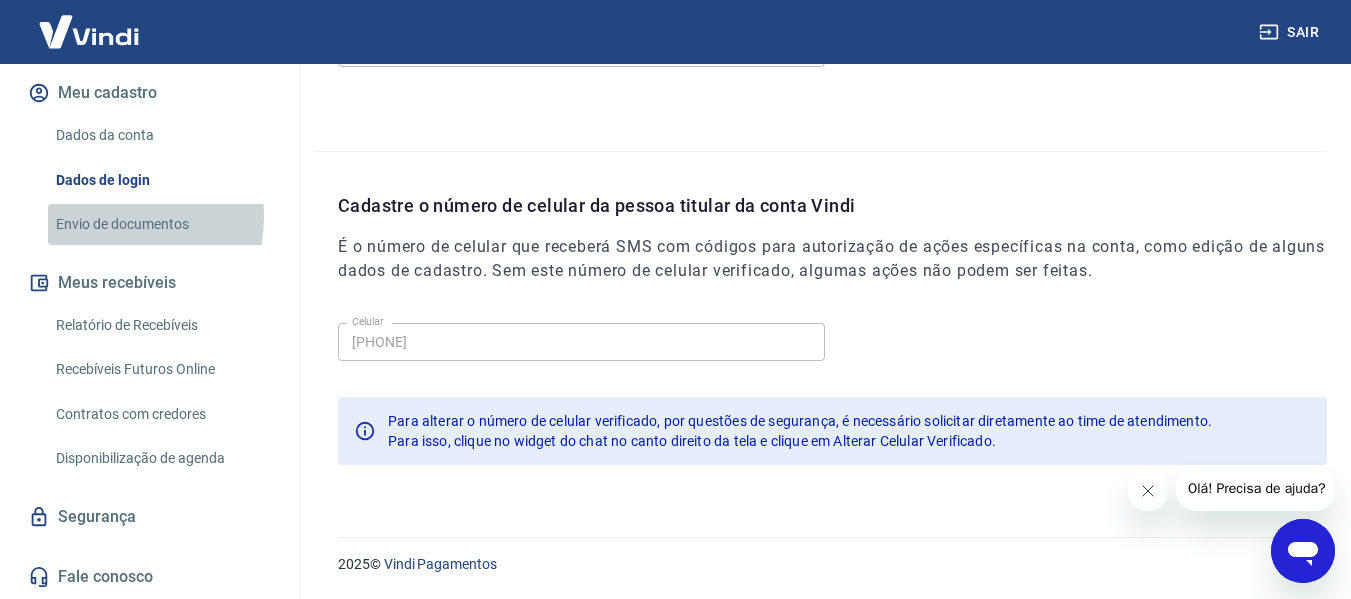 click on "Envio de documentos" at bounding box center [161, 224] 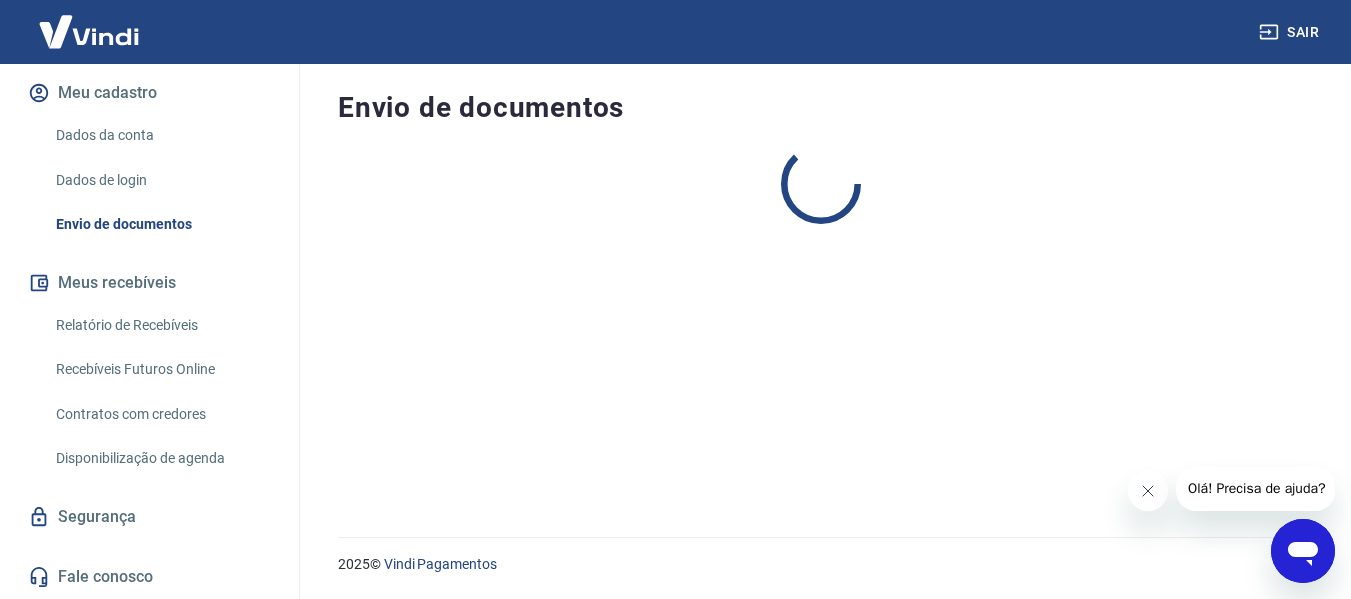 scroll, scrollTop: 0, scrollLeft: 0, axis: both 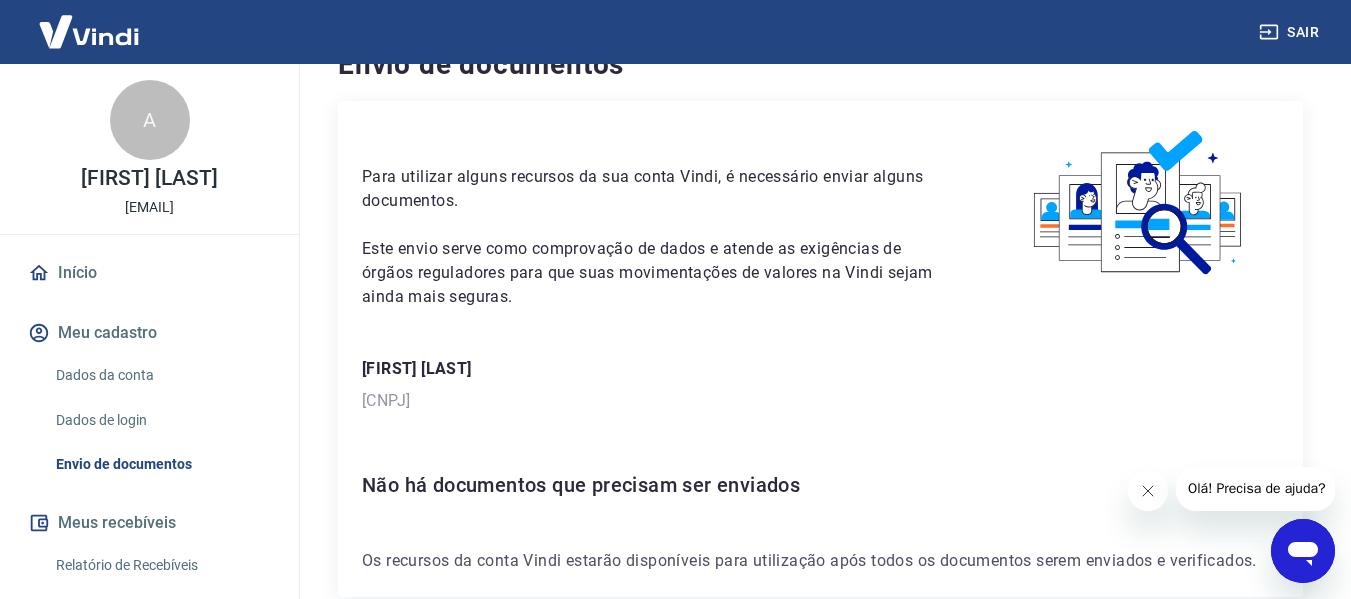 click on "Início" at bounding box center (149, 273) 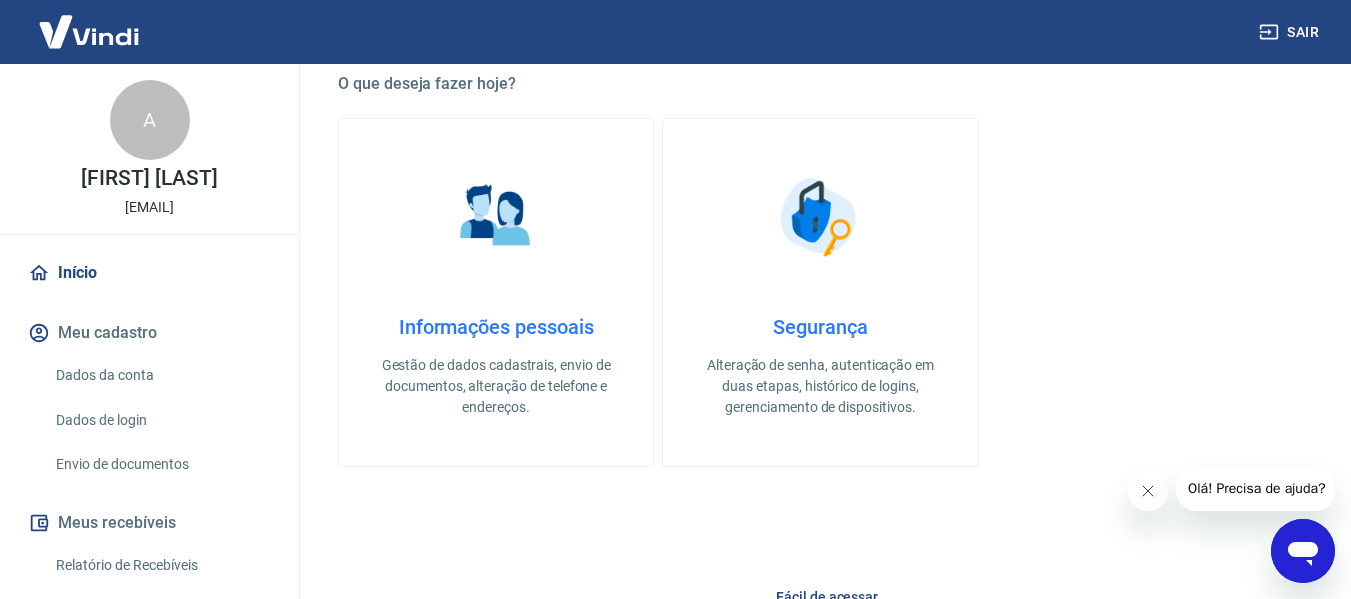 scroll, scrollTop: 702, scrollLeft: 0, axis: vertical 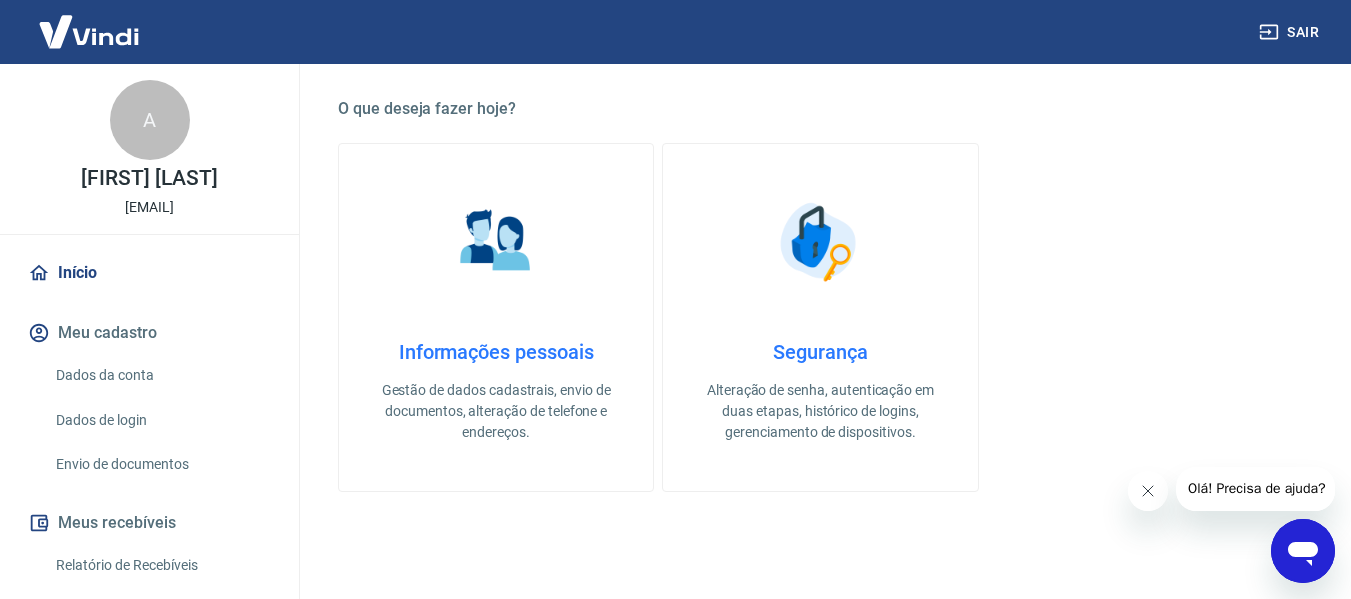 click on "Informações pessoais" at bounding box center [496, 352] 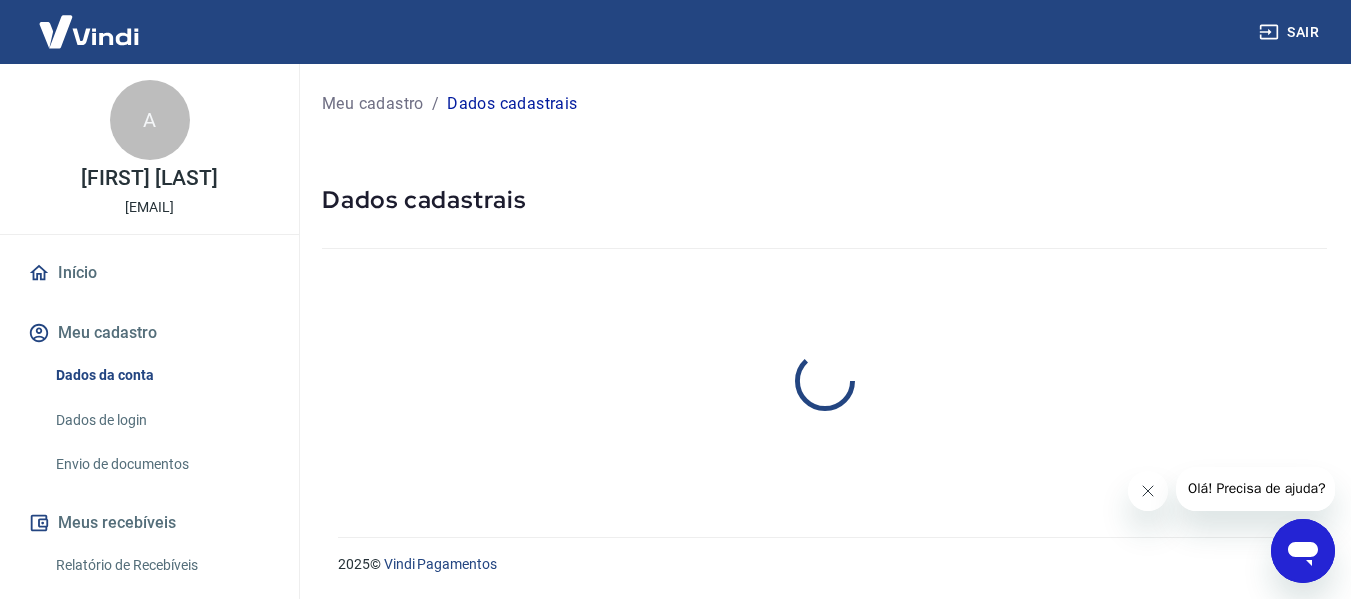 scroll, scrollTop: 0, scrollLeft: 0, axis: both 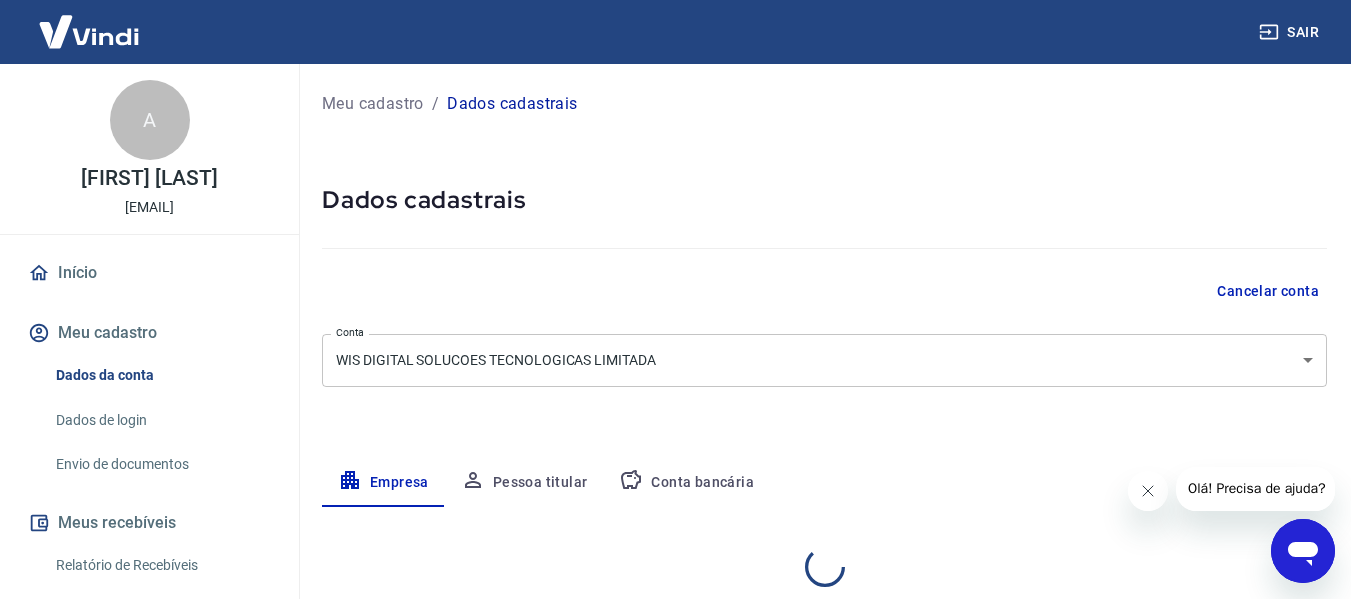 select on "SP" 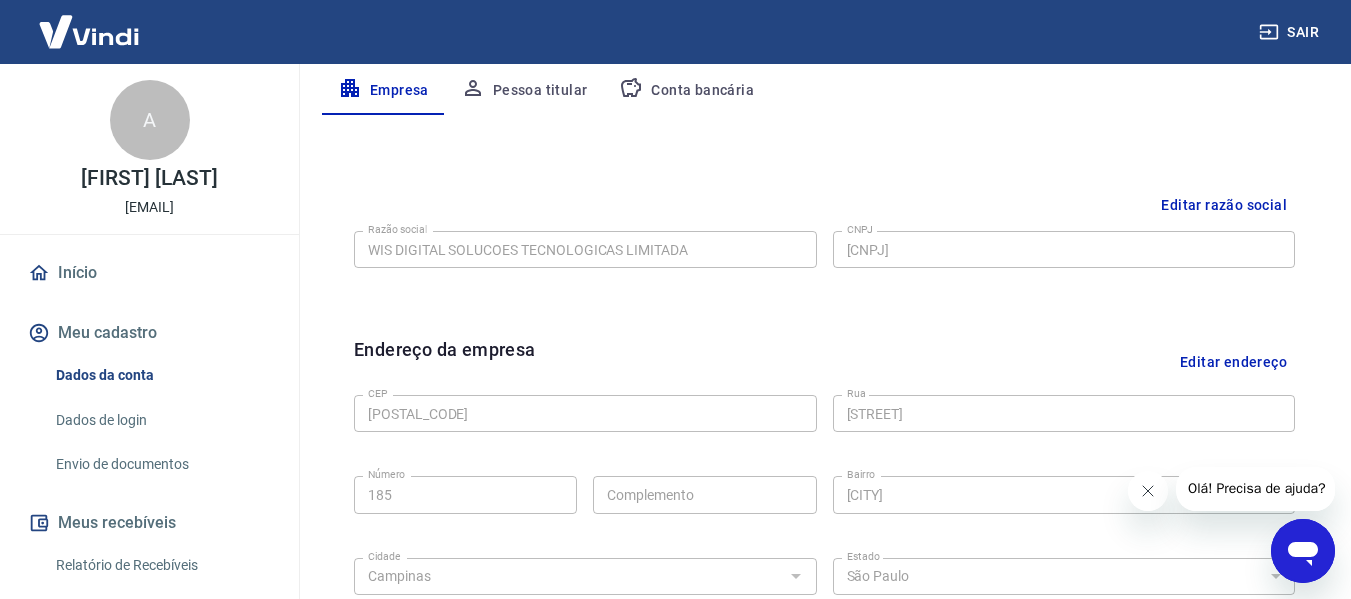 scroll, scrollTop: 361, scrollLeft: 0, axis: vertical 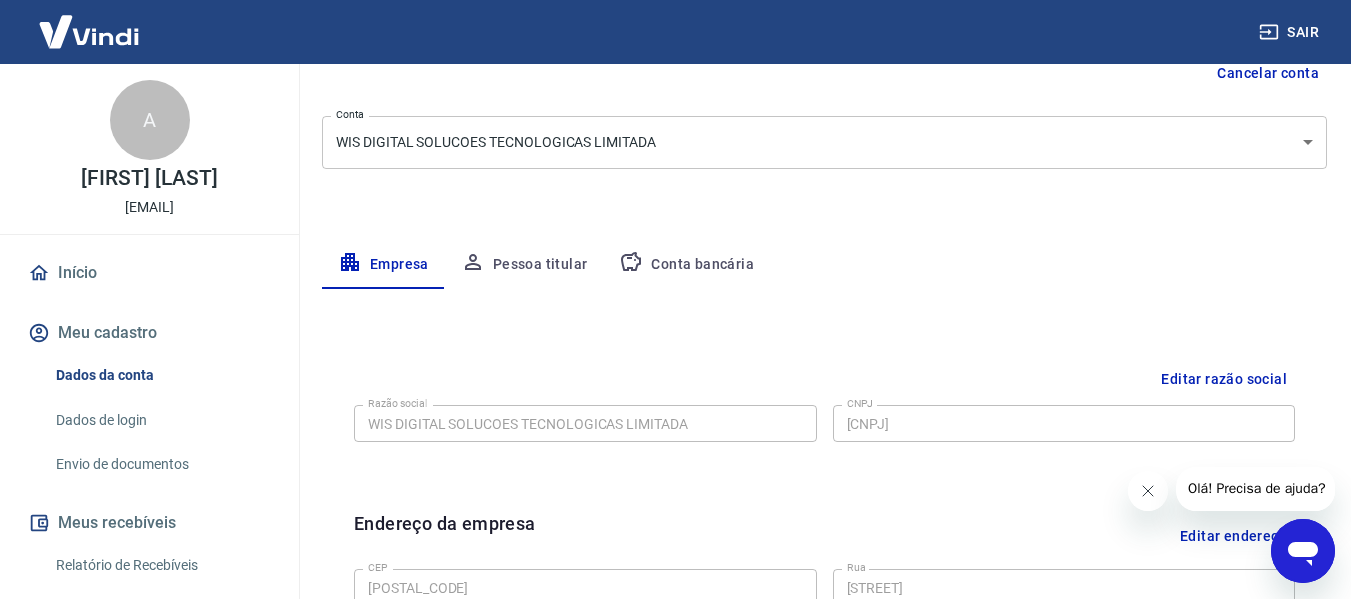 type 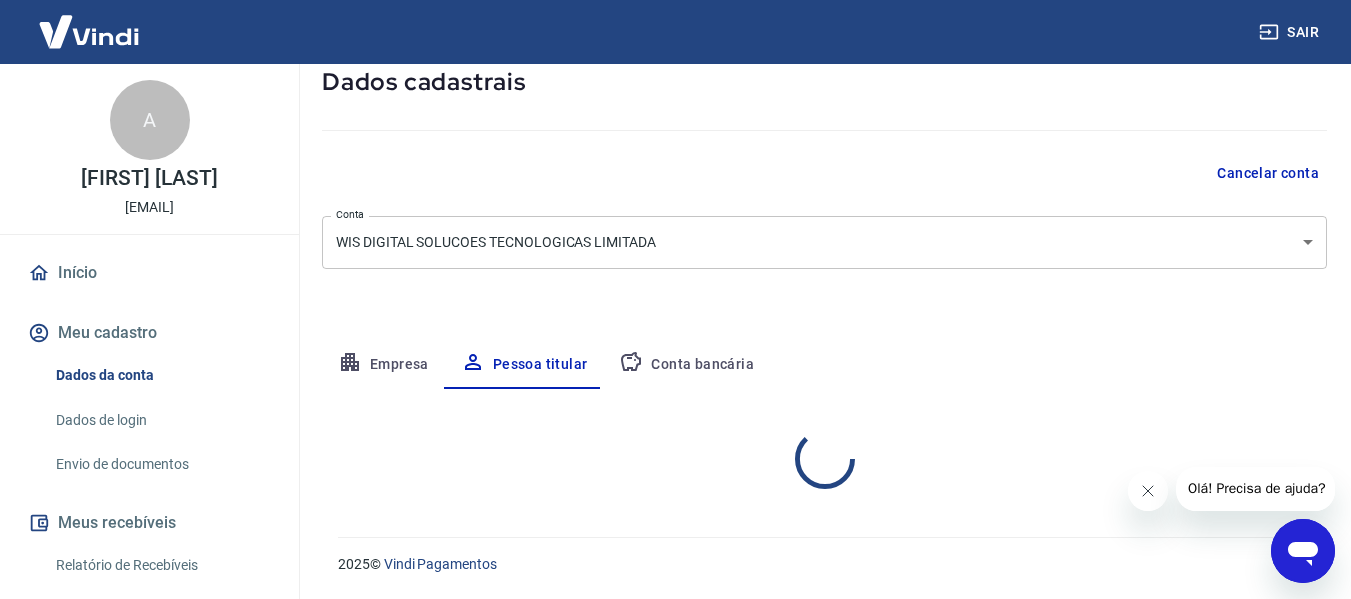 scroll, scrollTop: 201, scrollLeft: 0, axis: vertical 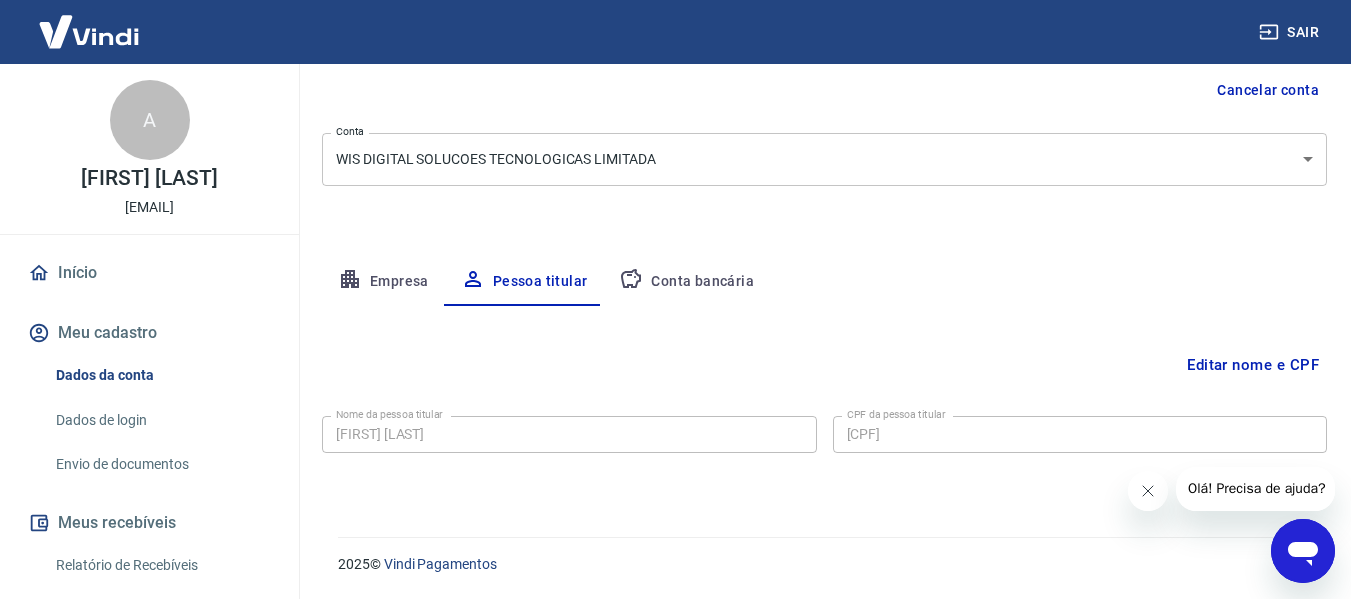 type 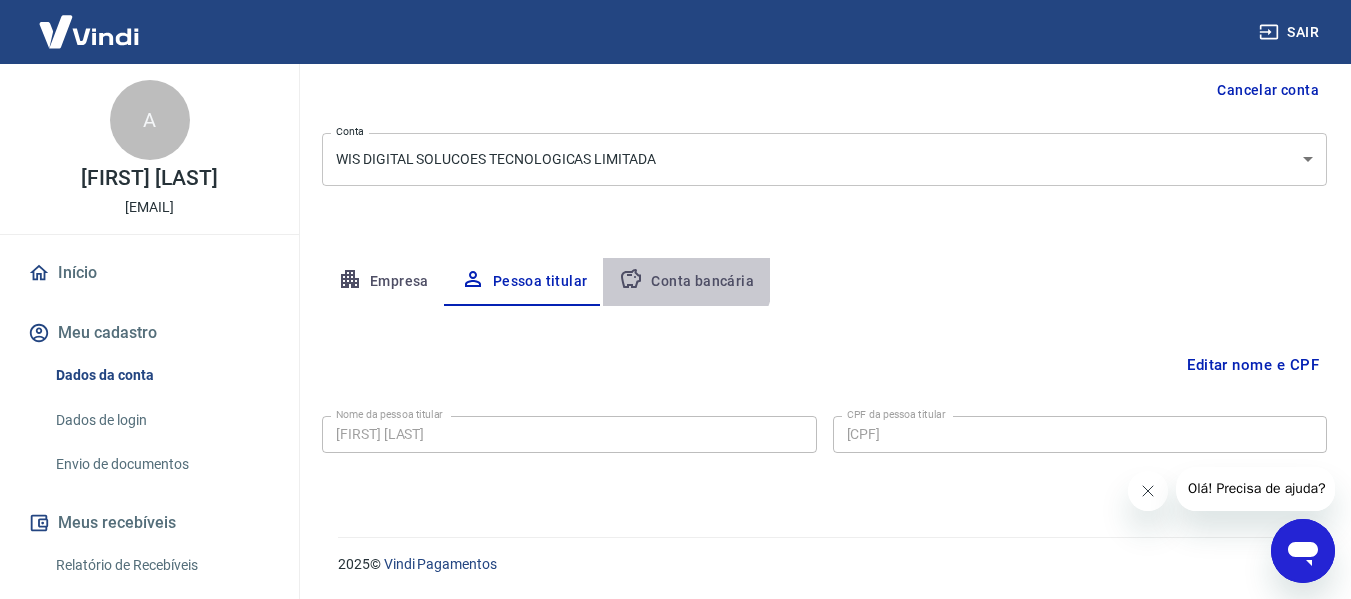 click on "Conta bancária" at bounding box center (686, 282) 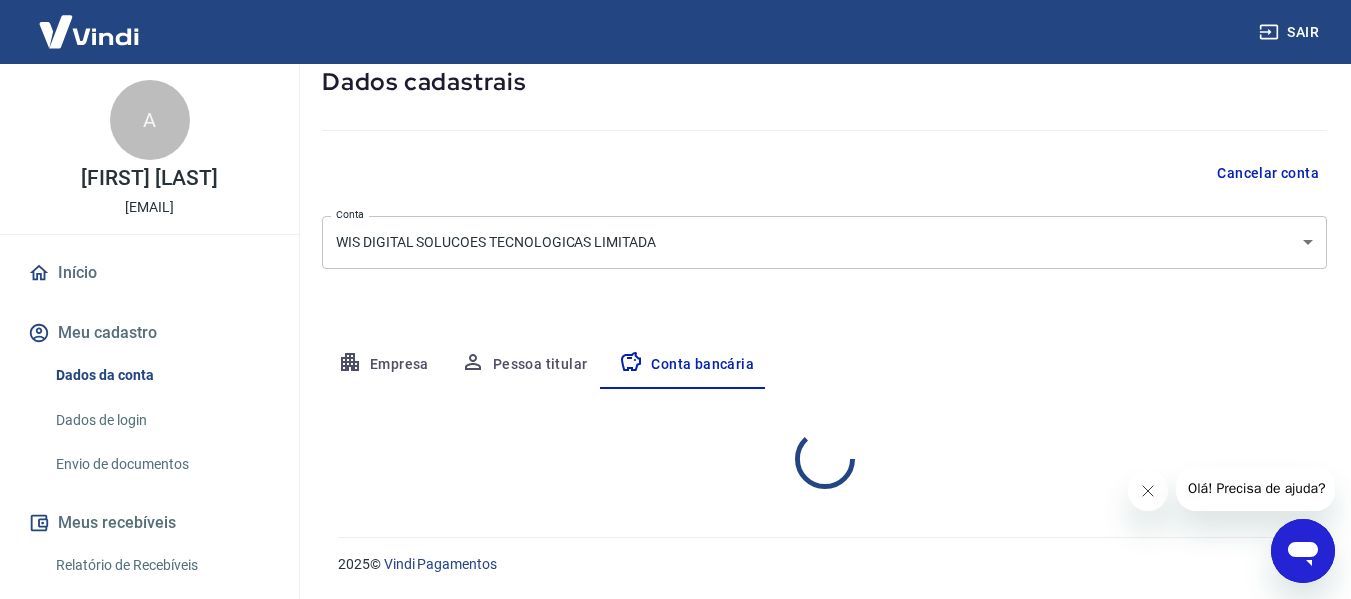 scroll, scrollTop: 201, scrollLeft: 0, axis: vertical 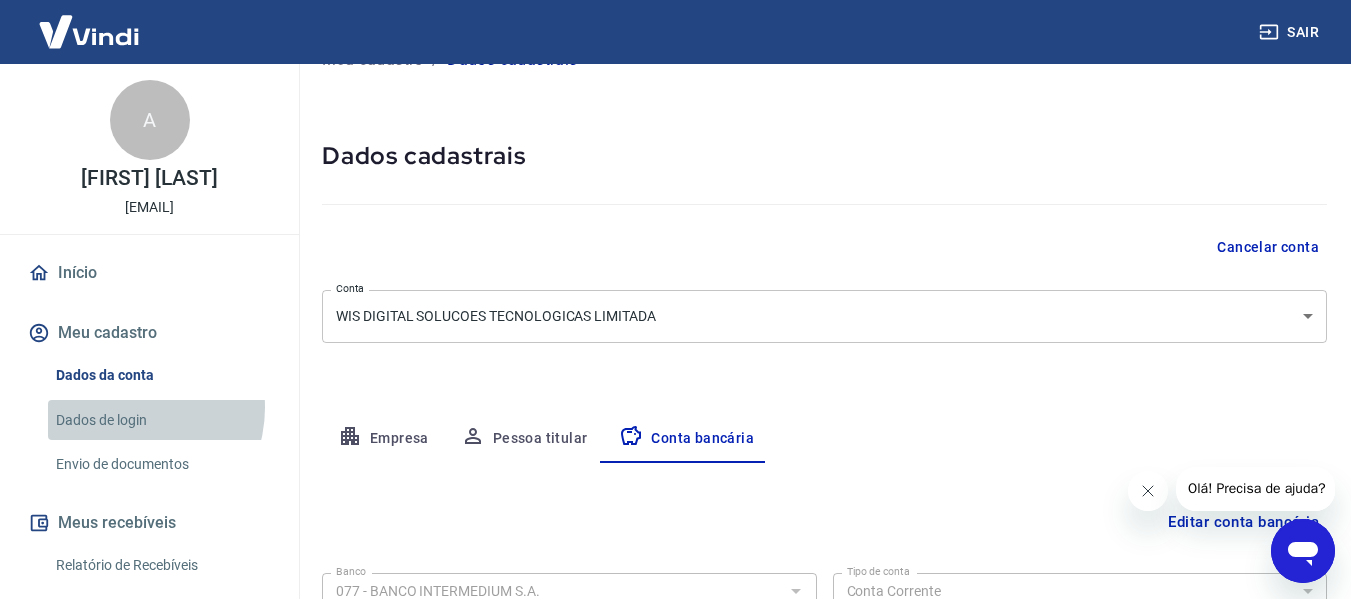 click on "Dados de login" at bounding box center (161, 420) 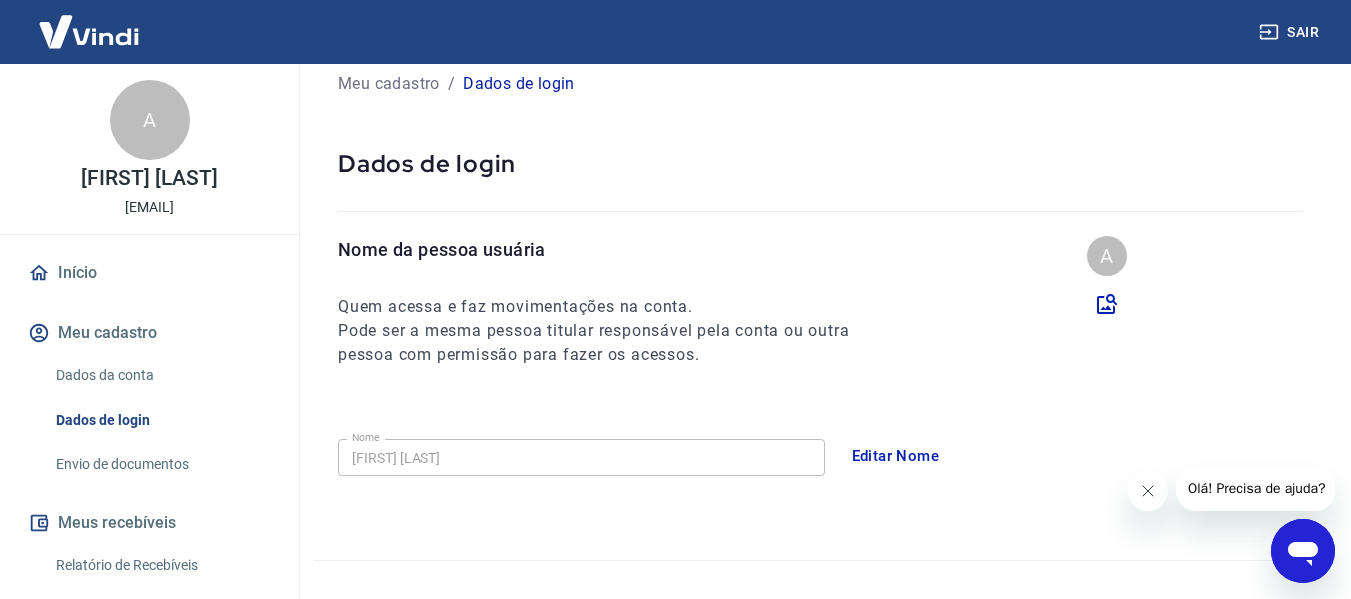 click on "Envio de documentos" at bounding box center (161, 464) 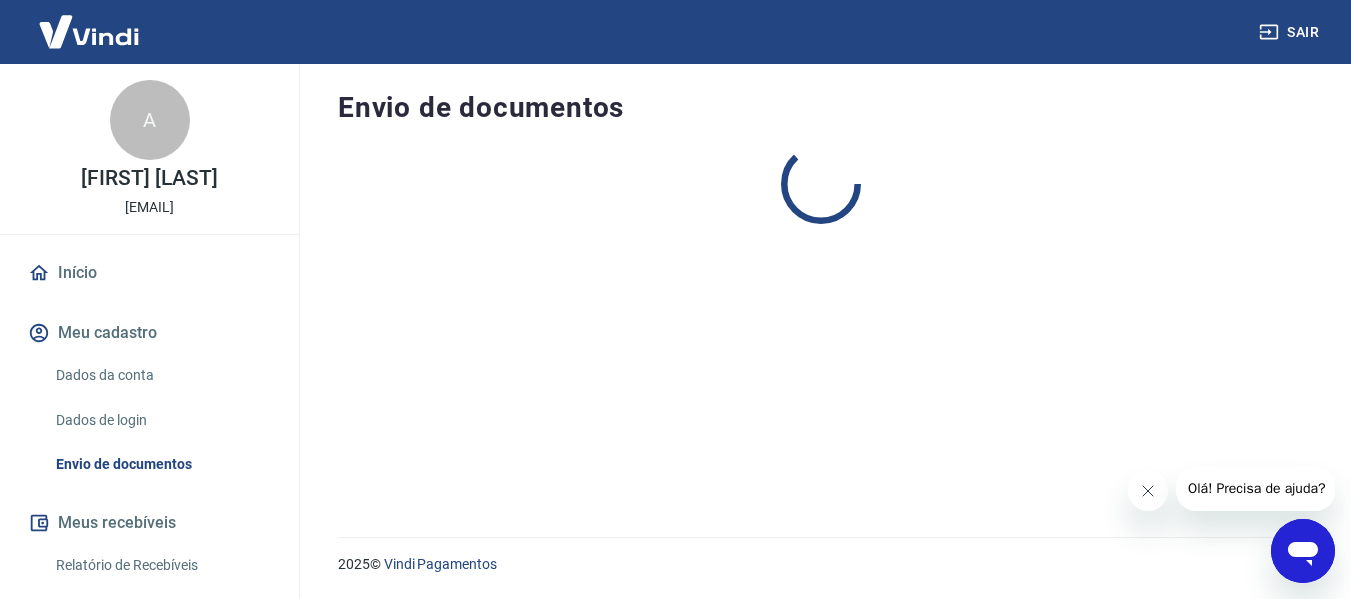 scroll, scrollTop: 0, scrollLeft: 0, axis: both 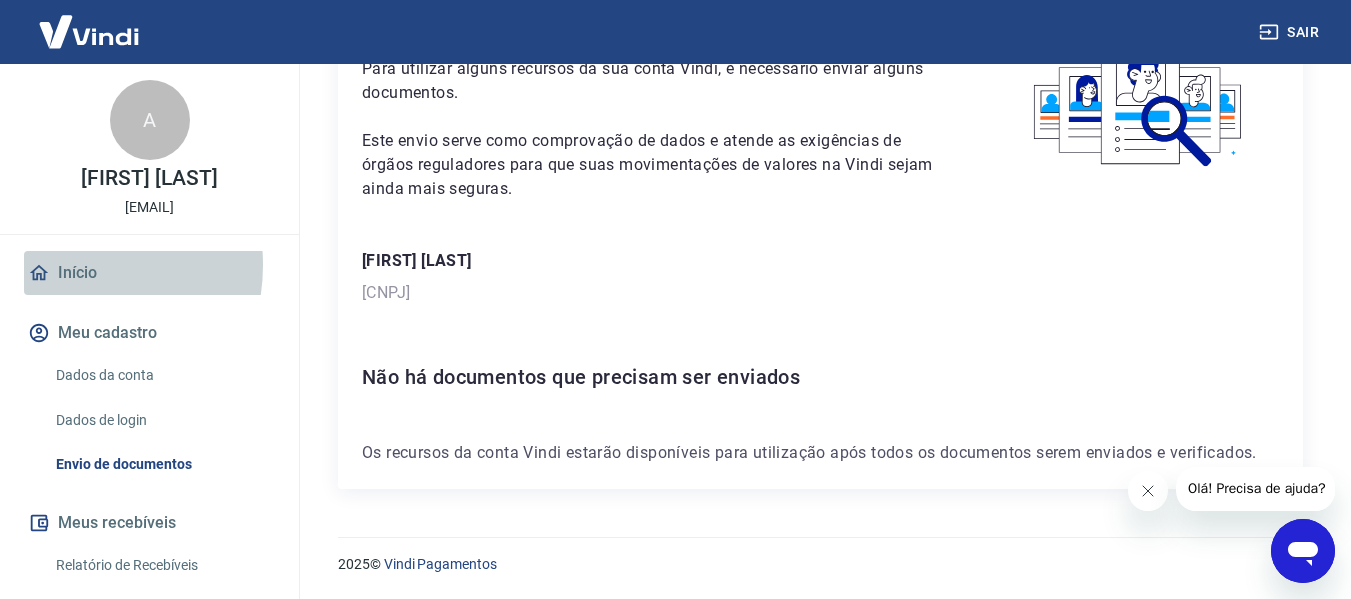 click on "Início" at bounding box center [149, 273] 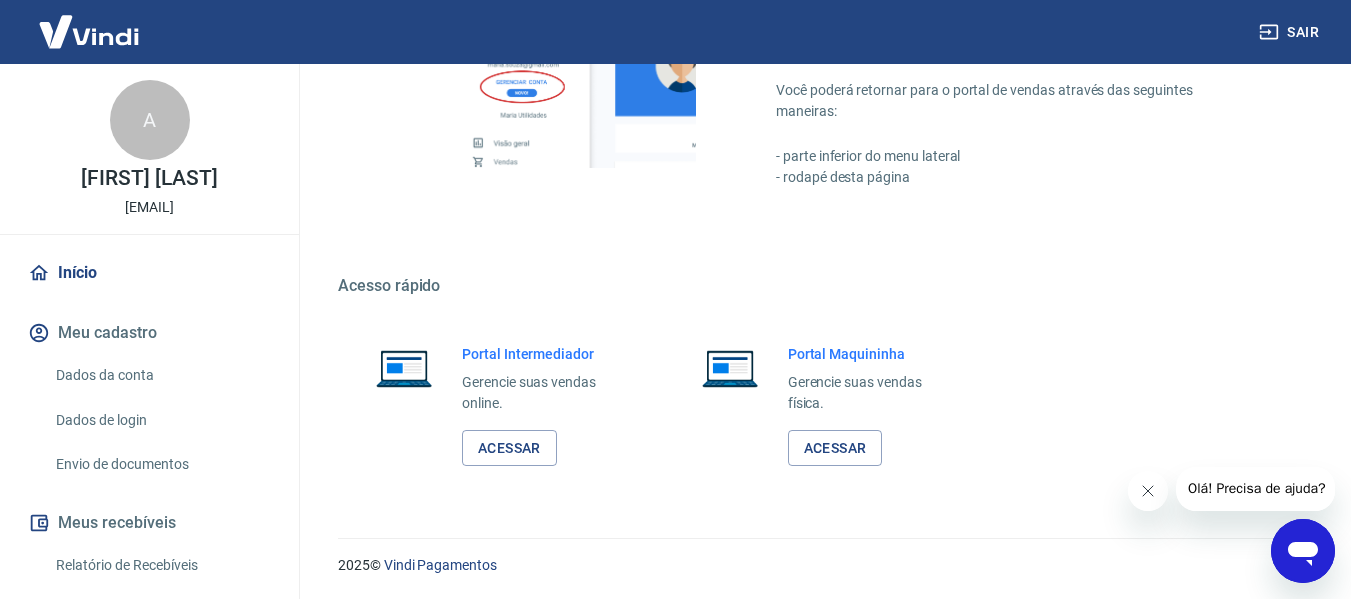 scroll, scrollTop: 1397, scrollLeft: 0, axis: vertical 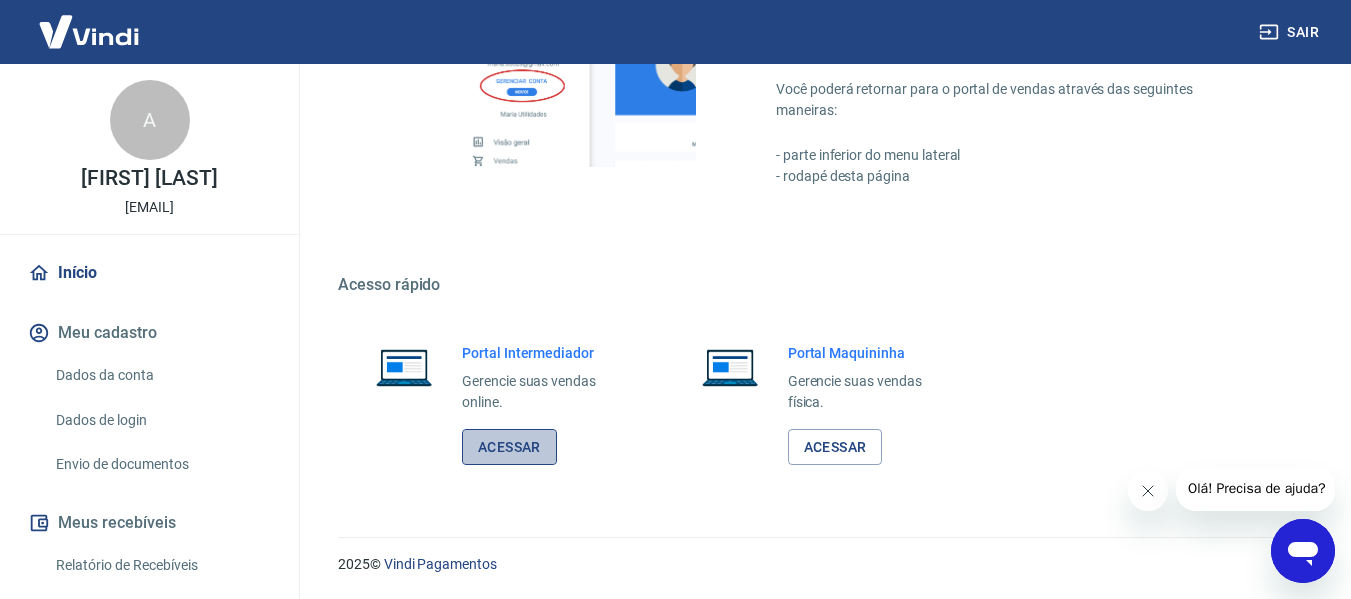 click on "Acessar" at bounding box center (509, 447) 